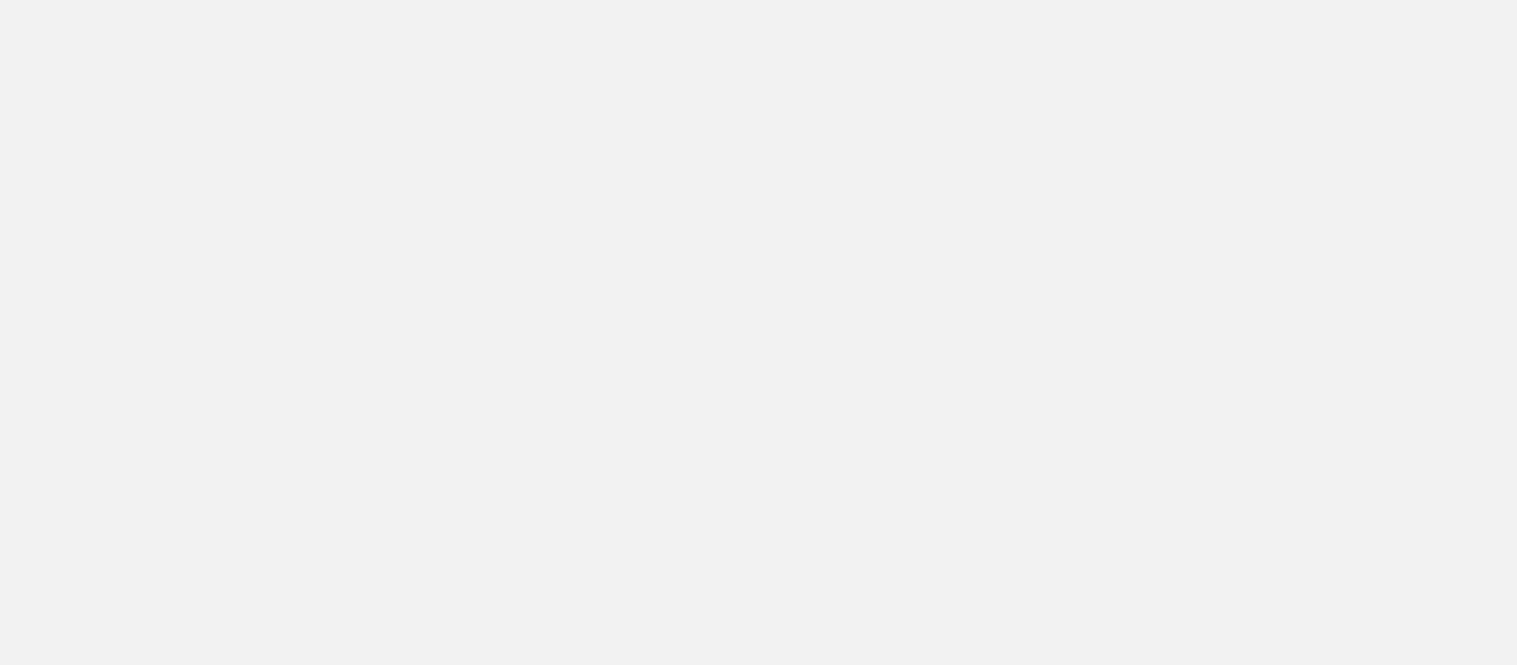 scroll, scrollTop: 0, scrollLeft: 0, axis: both 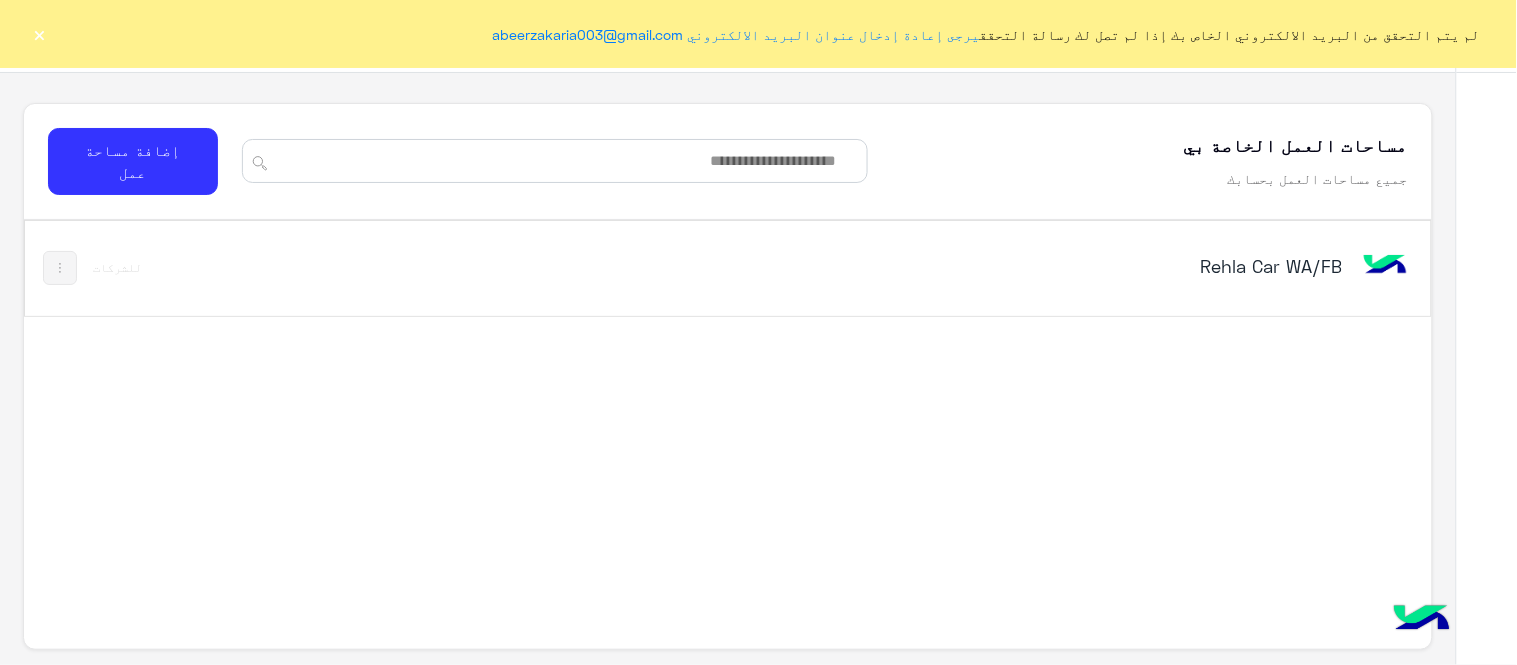 click on "Rehla Car WA/FB" at bounding box center (1095, 266) 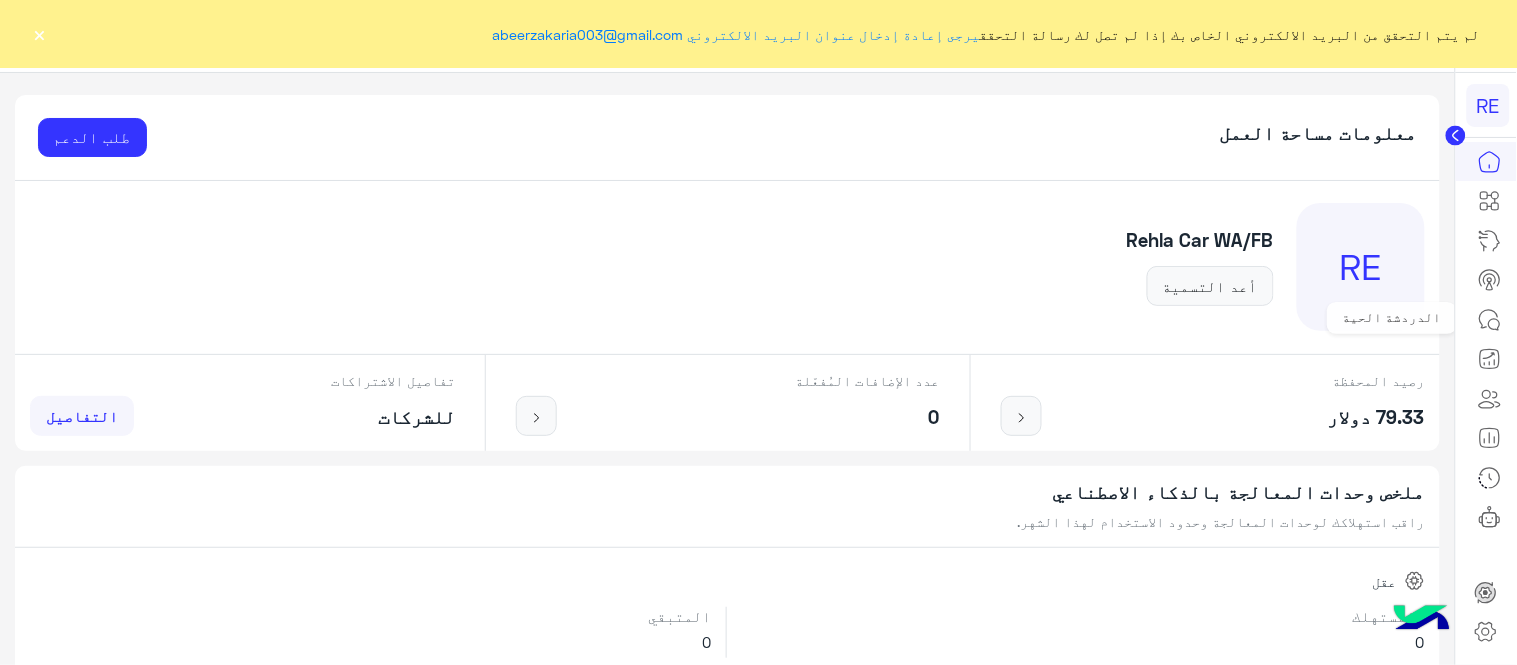 click 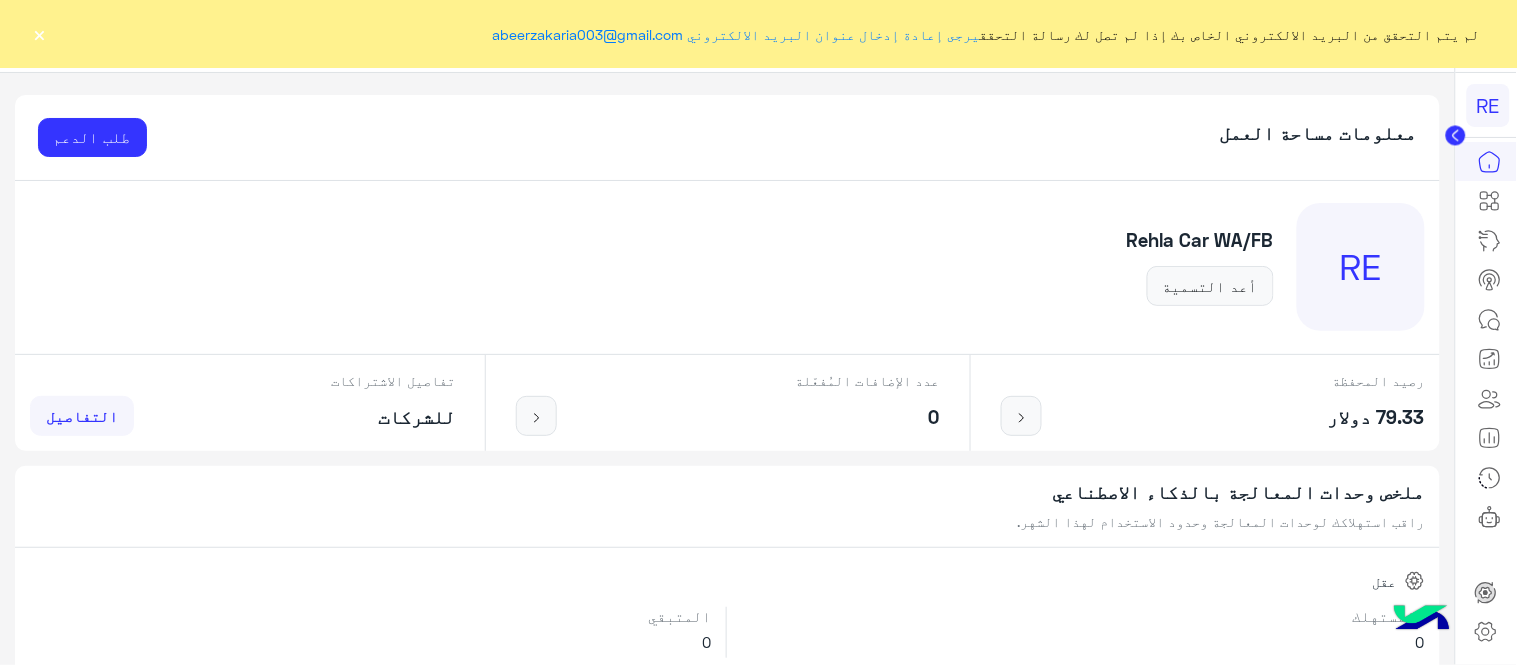 click on "×" 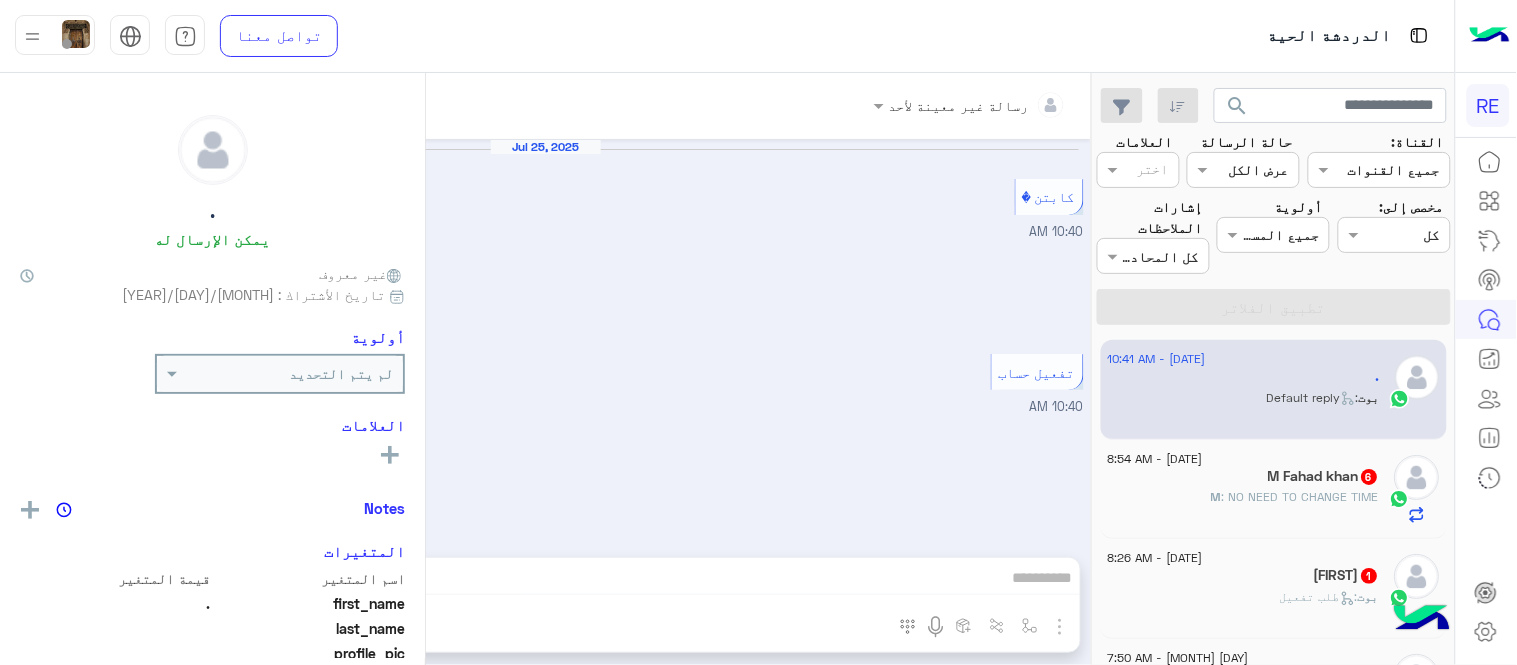 scroll, scrollTop: 1214, scrollLeft: 0, axis: vertical 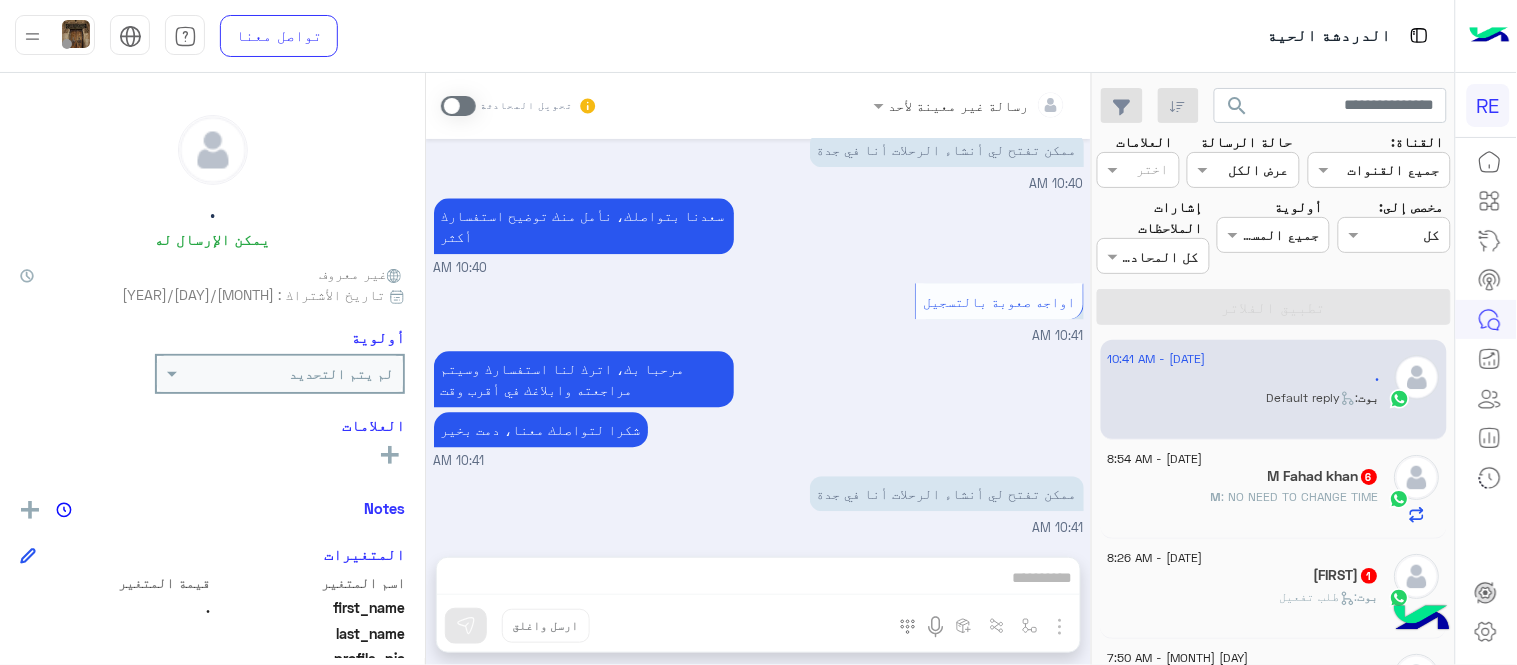 click on ": NO NEED TO CHANGE TIME" 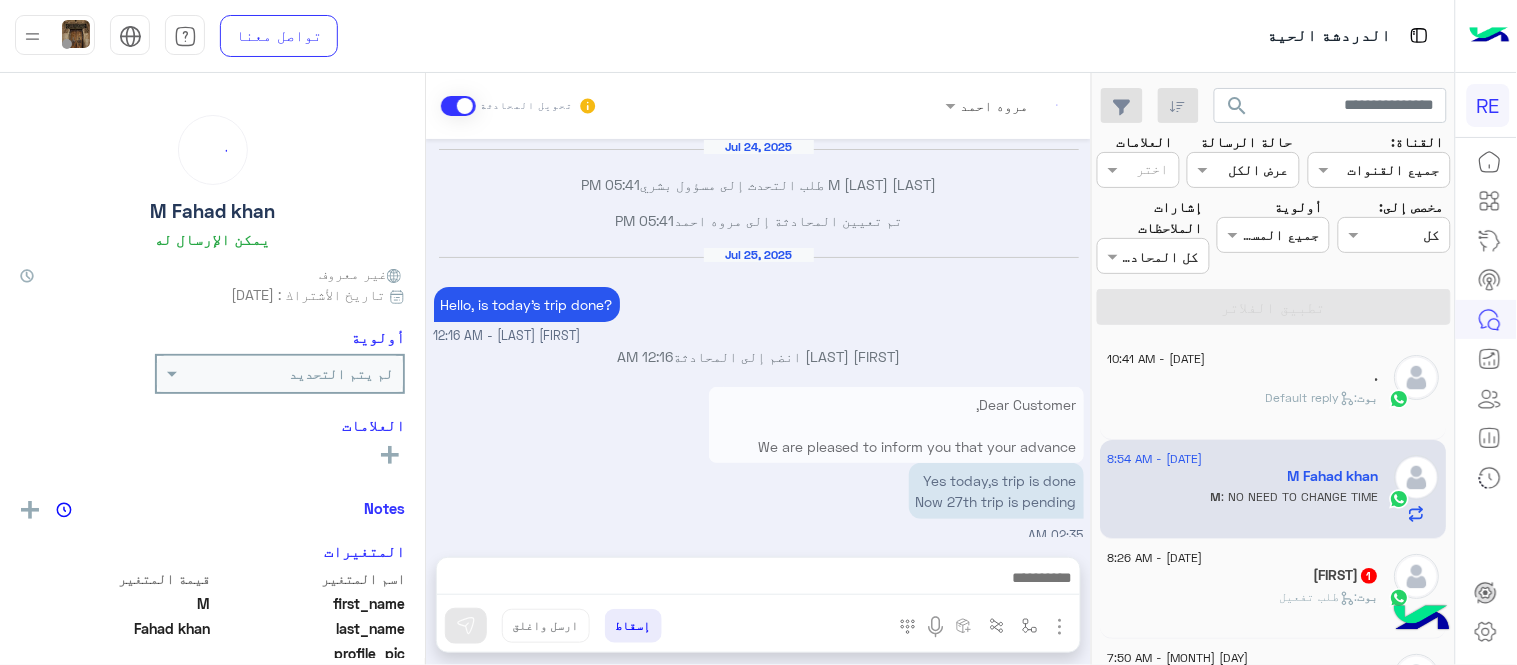 scroll, scrollTop: 472, scrollLeft: 0, axis: vertical 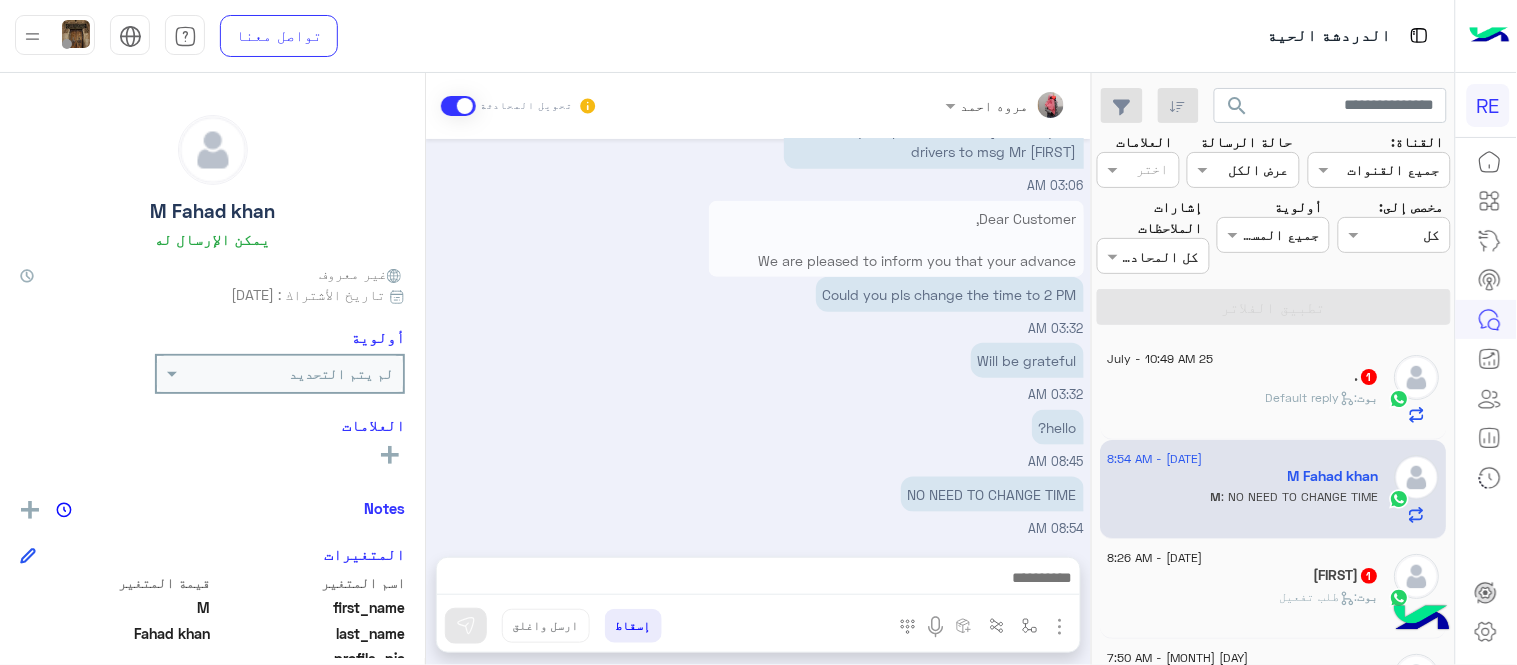 click on "Dear Customer, We are pleased to inform you that your advance reservation has been updated and confirmed. Please find below the revised trip and driver details: Advance Reservation Date: [DATE] Time: 3:00 PM Client name: [FIRST] [LAST] Pickup location: Darul Toheed Hotel, [CITY] Drop-off location: Sheraton Hotel, [CITY] Payment method: Cash Total Cost: 600 SAR (300 SAR per driver) Driver 1 Details: Captain: [FIRST] [LAST] Mobile: [PHONE] Car: Family Van XL Color: White Driver 2 Details: Captain: [FIRST] [LAST] Mobile: [PHONE] Car: Peugeot Color: Black Note: Both drivers will be waiting for you at Darul Toheed Hotel on [DATE] at 3:00 PM to ensure smooth coordination and a comfortable trip. We wish you a pleasant journey, and thank you for choosing "Rehla"." at bounding box center [896, 554] 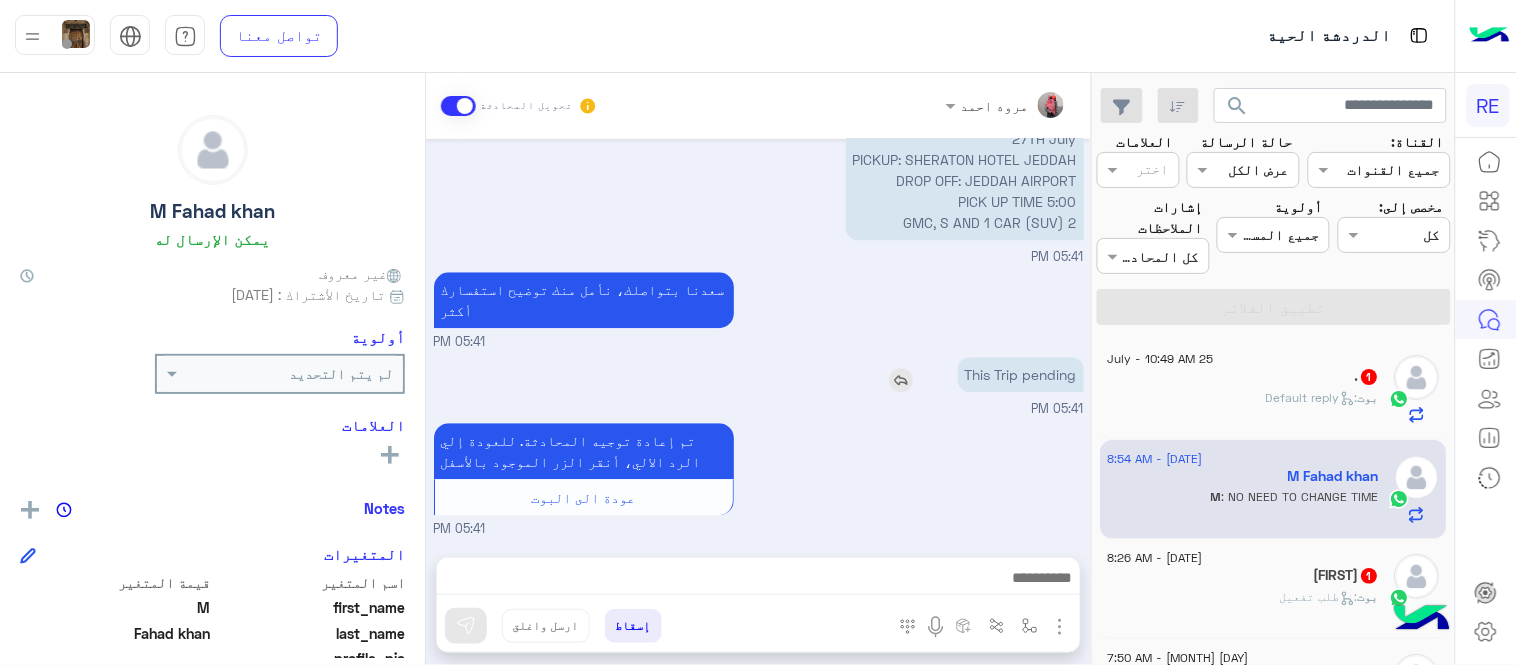 scroll, scrollTop: 1243, scrollLeft: 0, axis: vertical 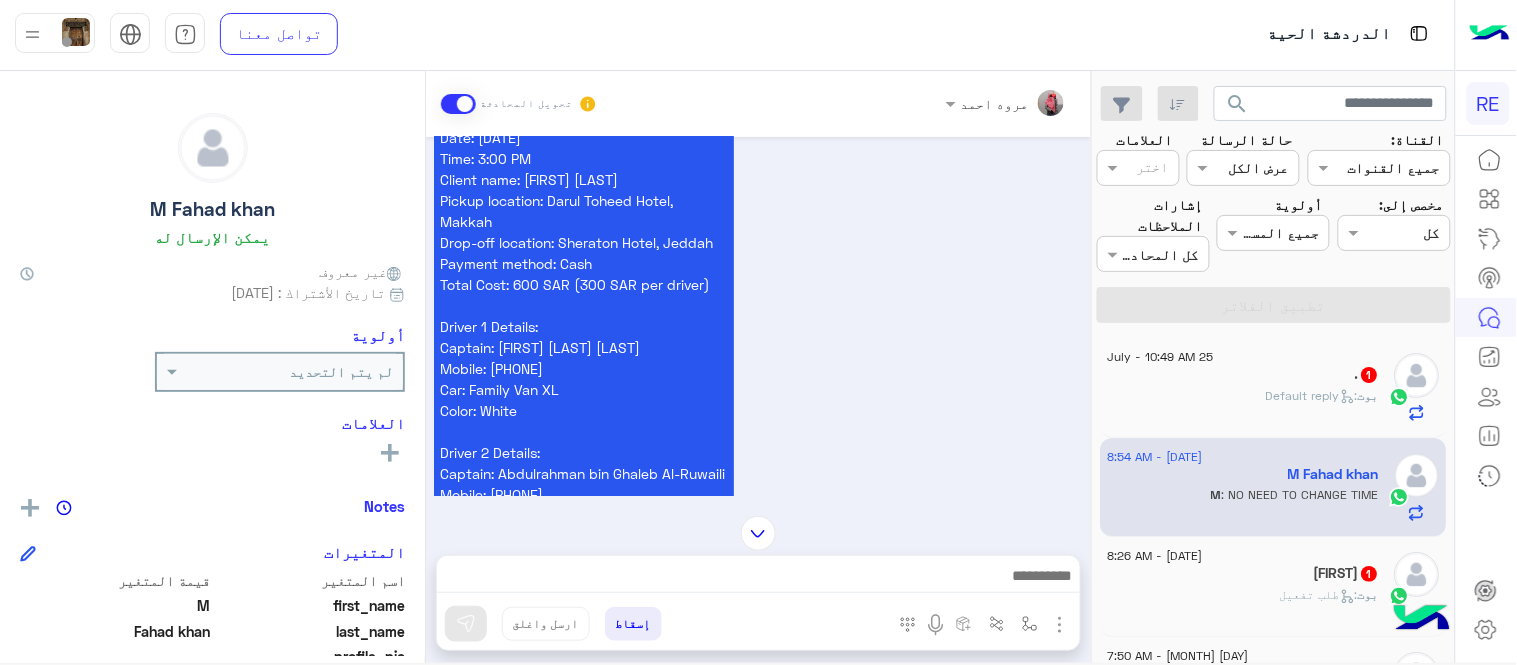 click at bounding box center (758, 533) 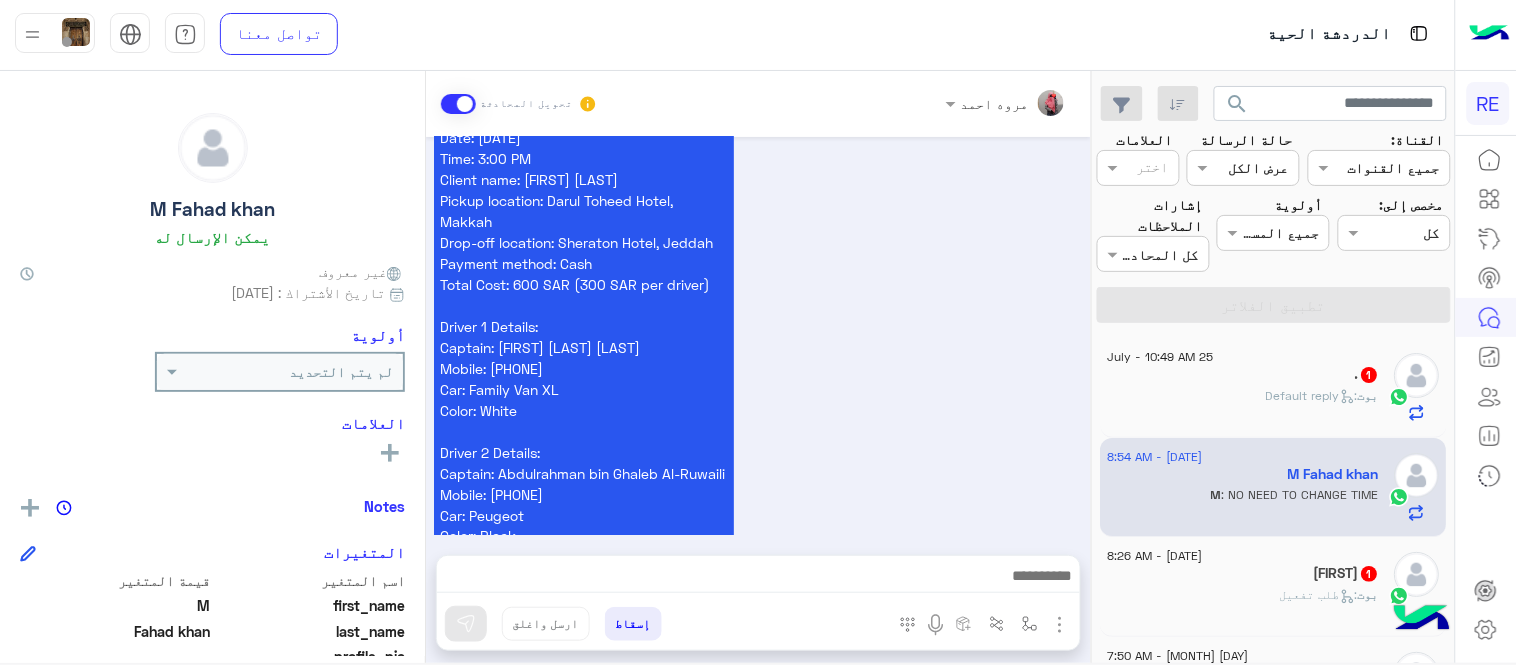 scroll, scrollTop: 2111, scrollLeft: 0, axis: vertical 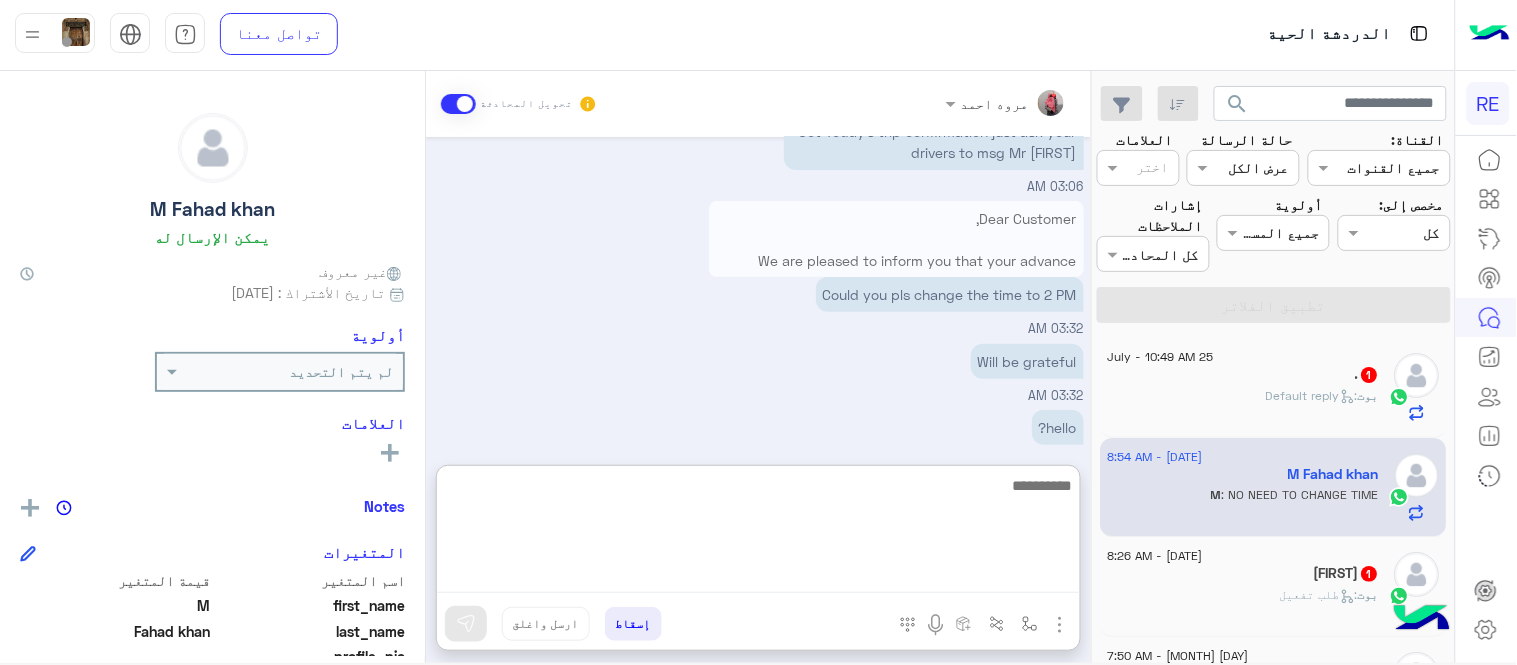 click at bounding box center [758, 533] 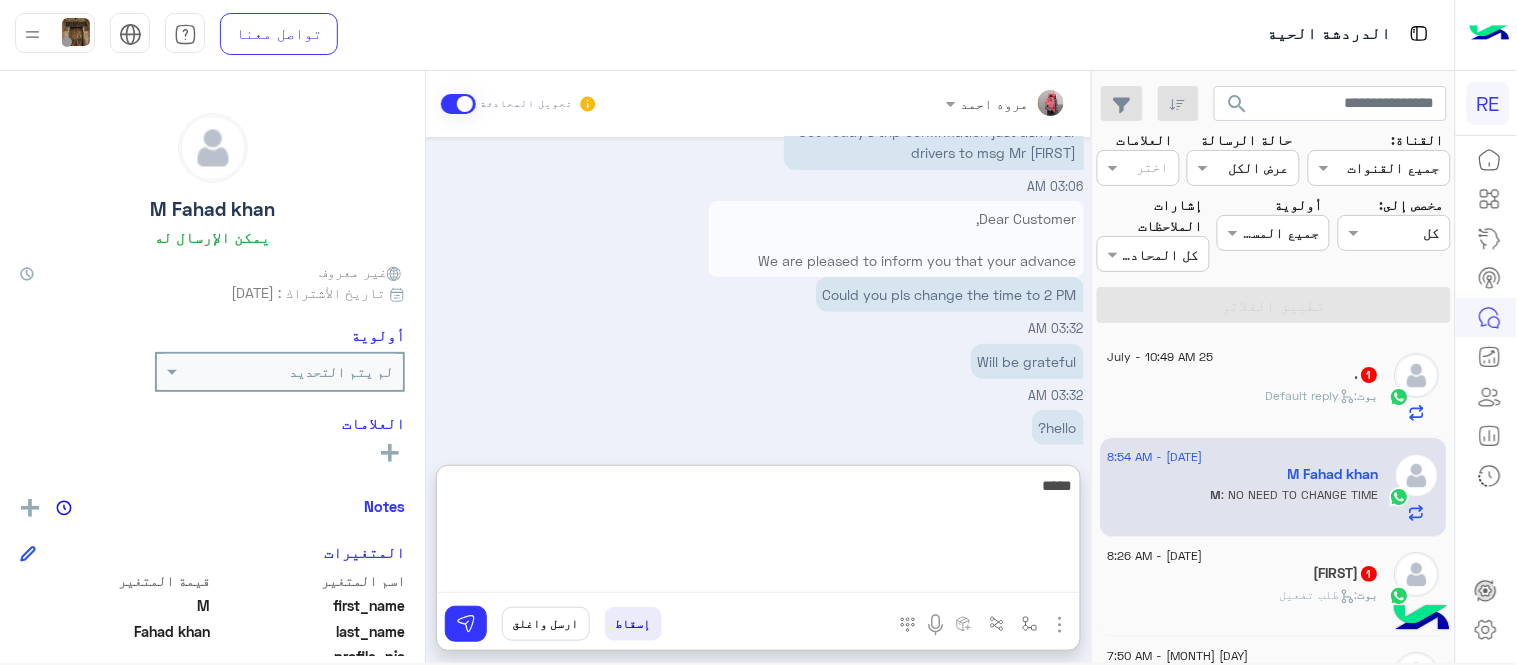 type on "*****" 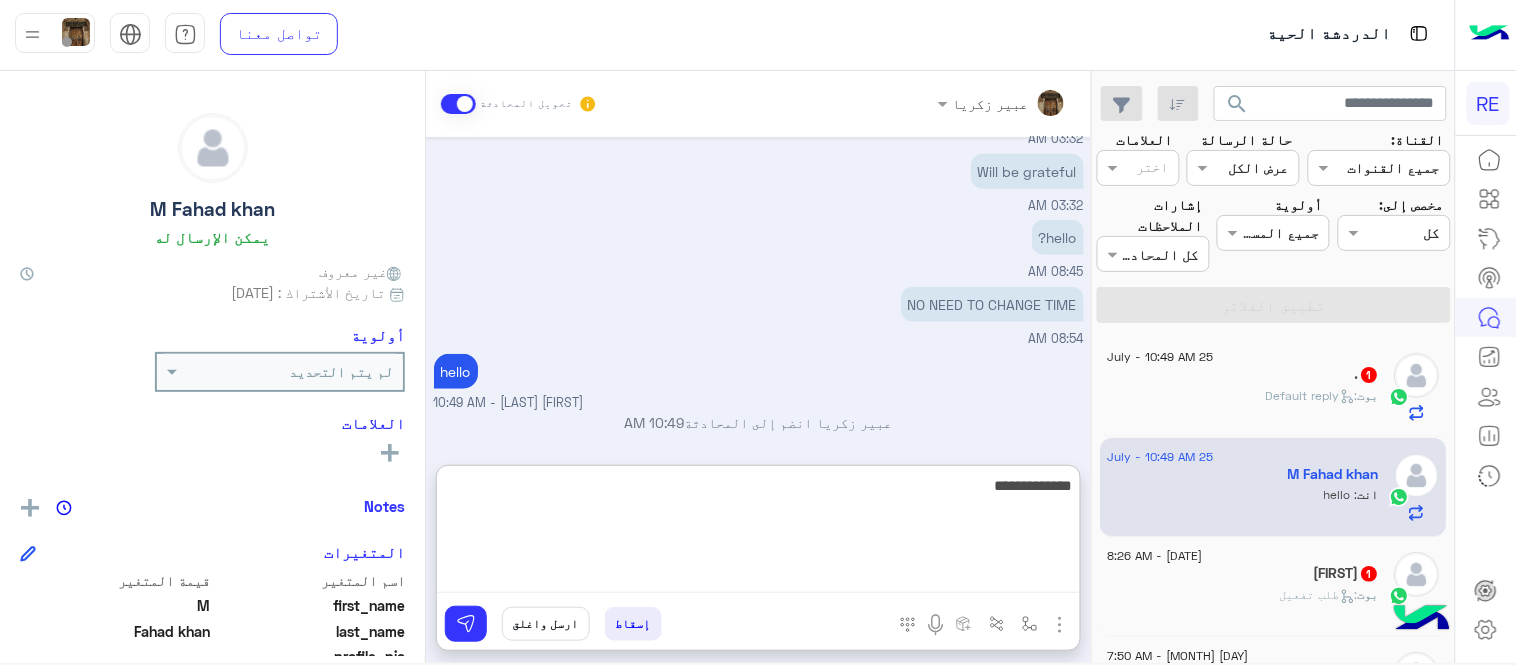scroll, scrollTop: 2367, scrollLeft: 0, axis: vertical 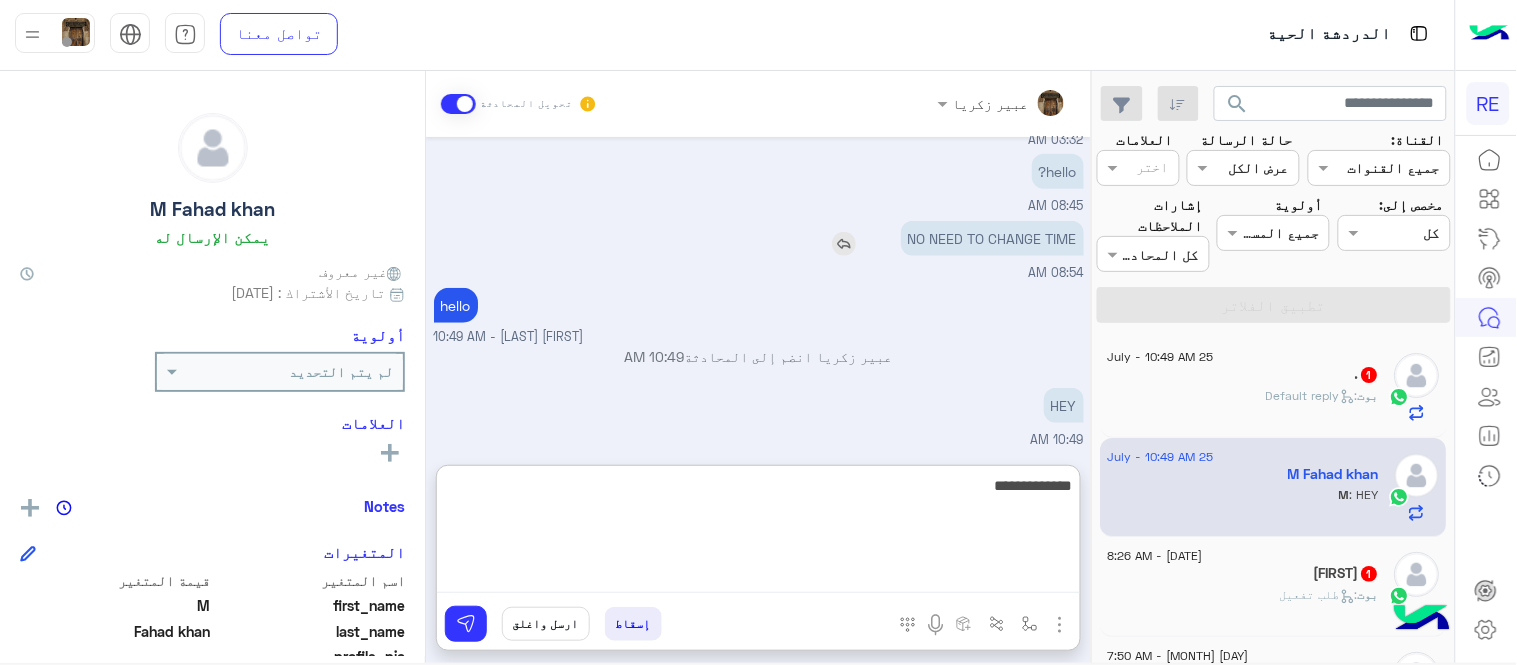 type on "**********" 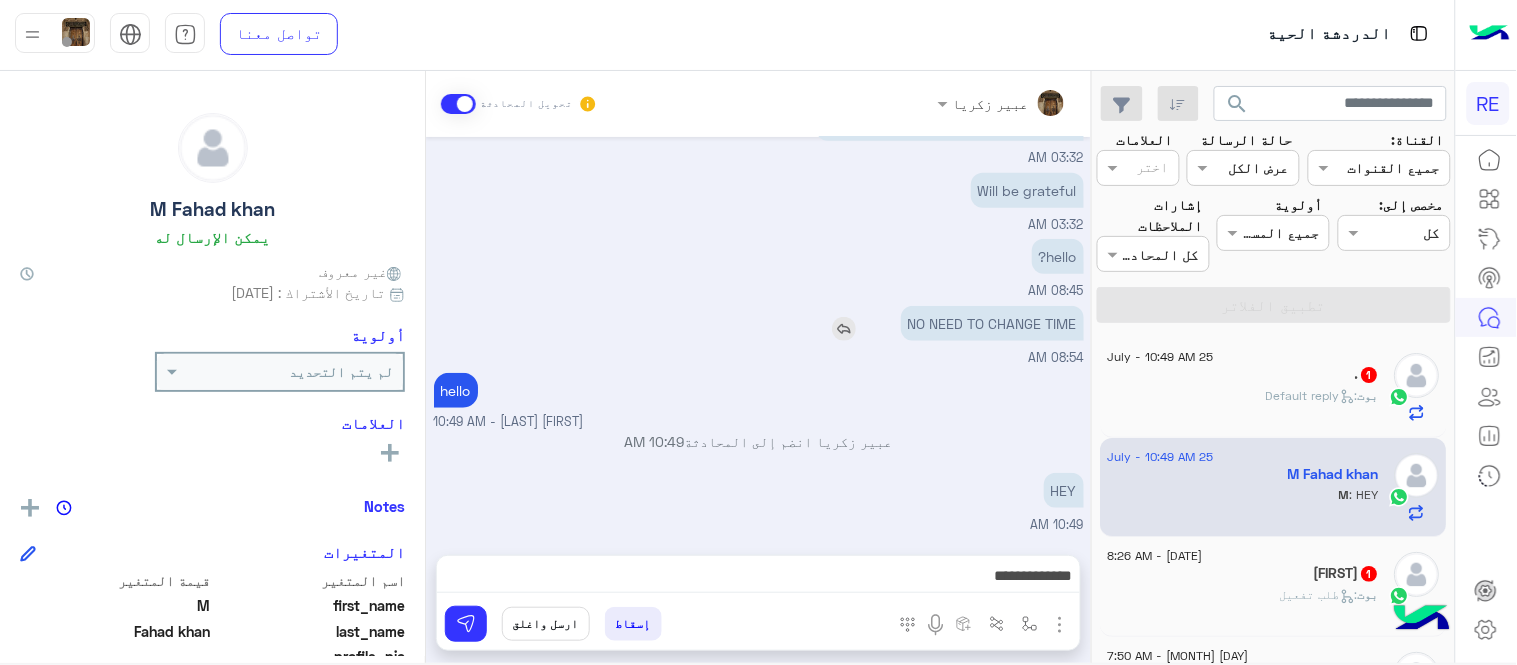 click on "[MONTH] [DAY], [YEAR]  Ok But please reduce rate   11:24 AM  The actual rate for the XL family vehicle is SAR 350.38. However, since you are a valued customer, we’re offering it to you for SAR 300.  [FIRST] [LAST] -  11:26 AM  XL FAMILY VEHICLE MEANS STARIA/   11:26 AM  ?   11:26 AM  Dear Customer, We are pleased to inform you that your advance reservation has been updated and confirmed. Please find below the revised trip and driver details: Advance Reservation Date: [DAY]/[MONTH]/[YEAR] Time: 3:00 PM Client name: [FIRST] [LAST] Pickup location: Darul Toheed Hotel, Makkah Drop-off location: Sheraton Hotel, Jeddah Payment method: Cash Total Cost: 600 SAR (300 SAR per driver) Driver 1 Details: Captain: [FIRST] [LAST] [LAST] Mobile: [PHONE] Car: Family Van XL Color: White Driver 2 Details: Captain: [FIRST] [LAST] [LAST] Mobile: [PHONE] Car: Peugeot Color: Black Note: Both drivers will be waiting for you at Darul Toheed Hotel on [DAY] [MONTH] at 3:00 PM to ensure smooth coordination and a comfortable trip." at bounding box center (758, 336) 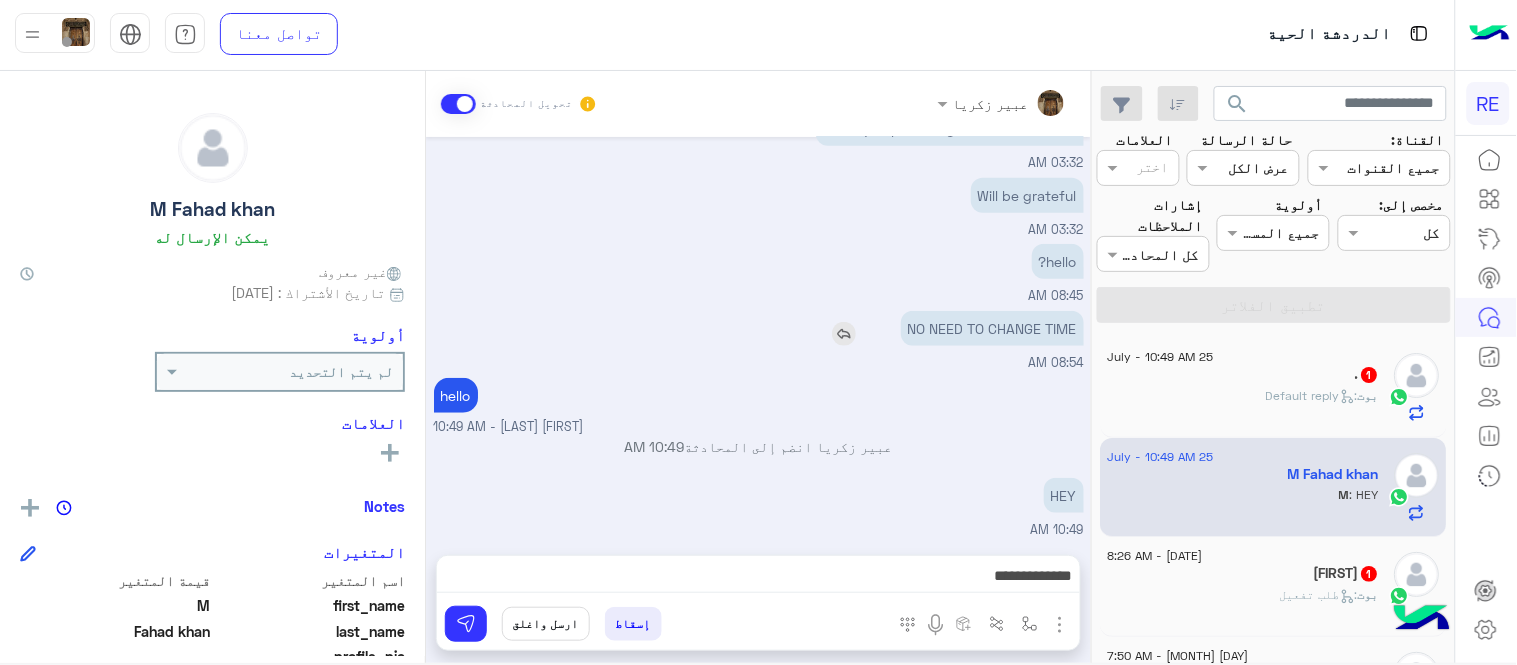 click at bounding box center [844, 334] 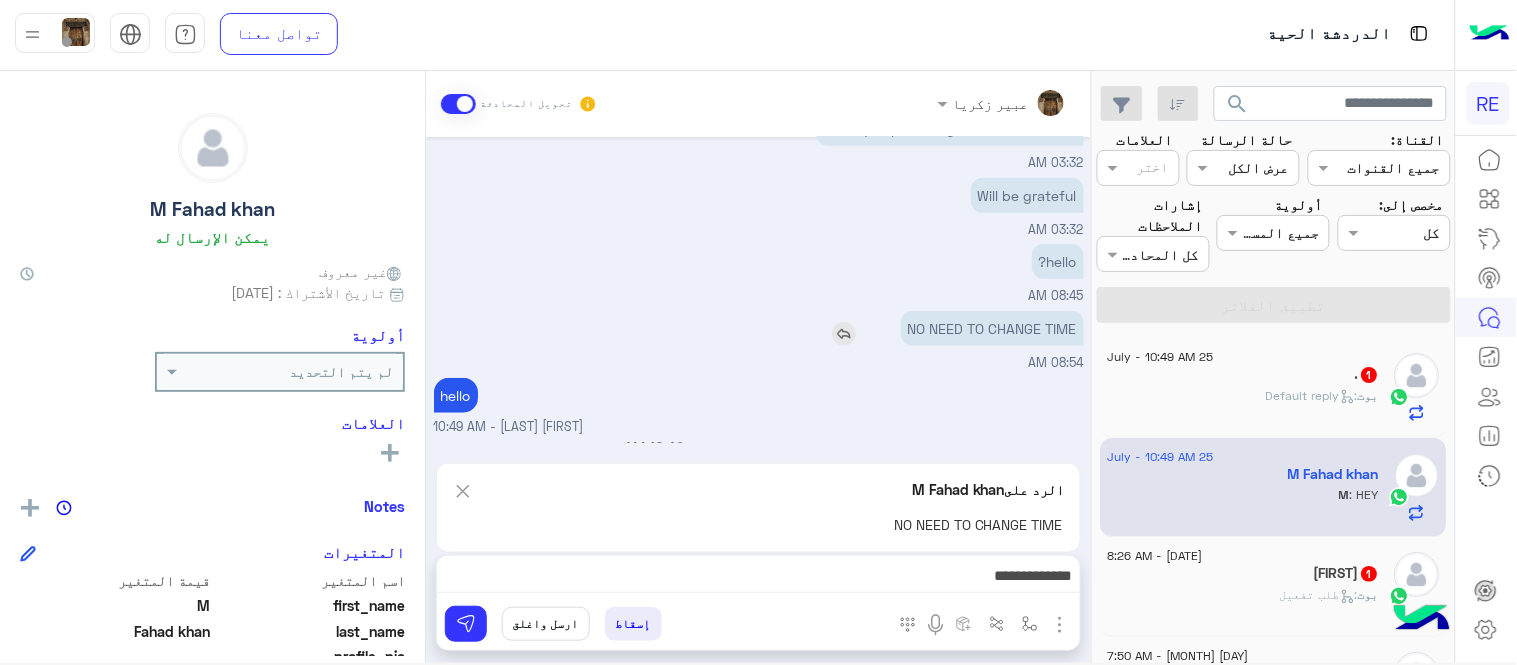 scroll, scrollTop: 2367, scrollLeft: 0, axis: vertical 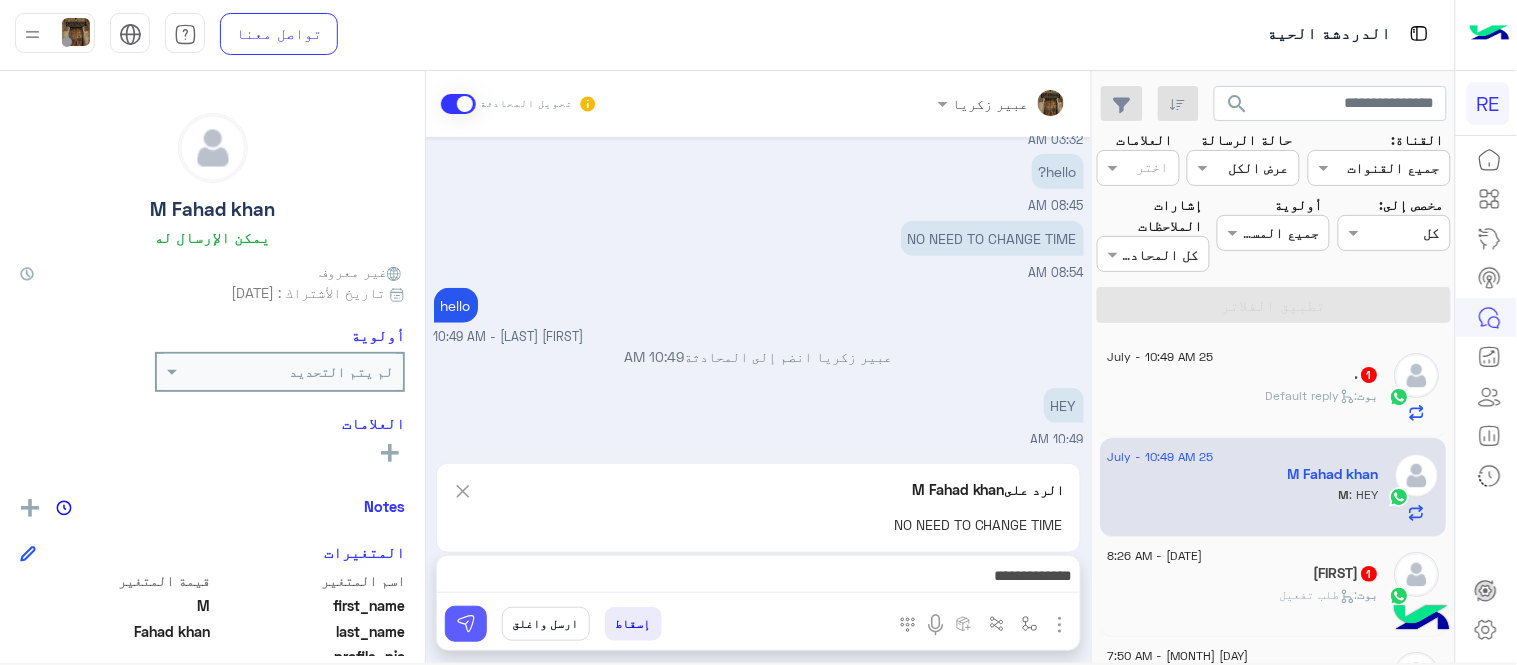 click at bounding box center [466, 624] 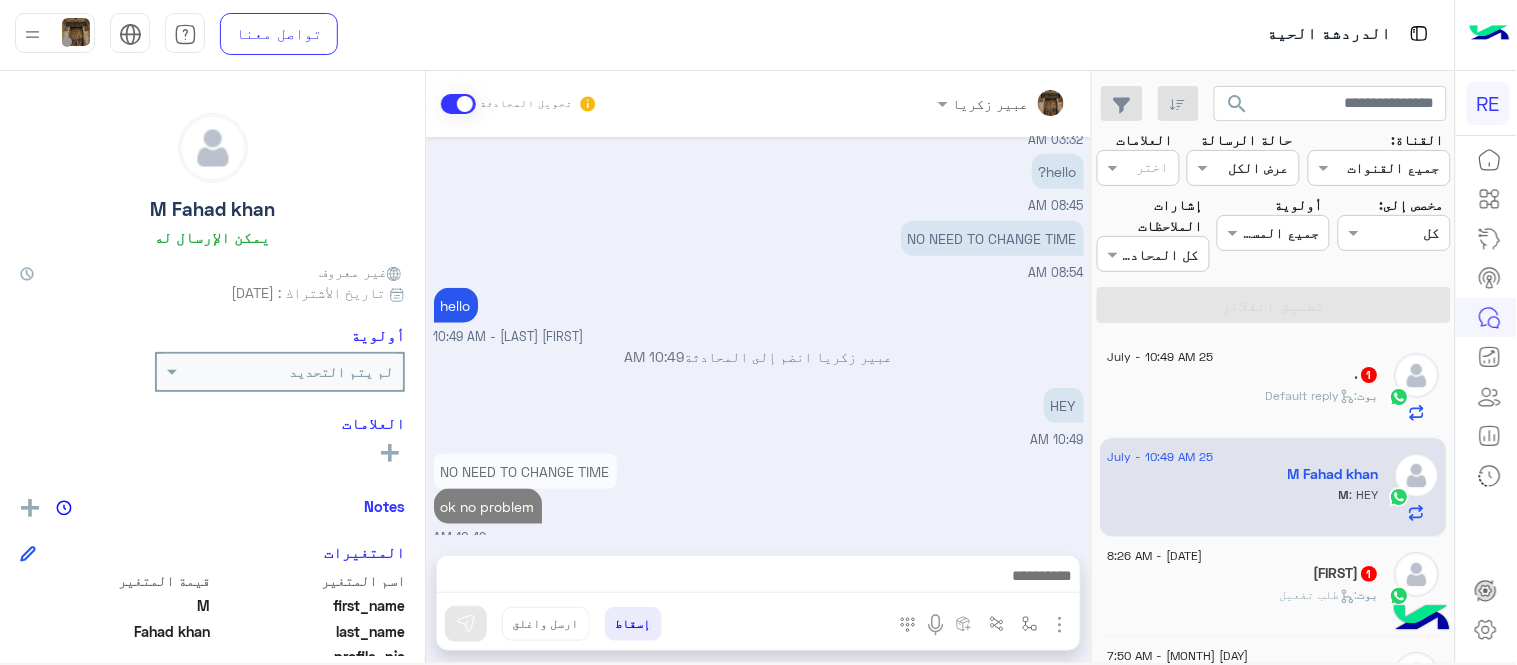 scroll, scrollTop: 2376, scrollLeft: 0, axis: vertical 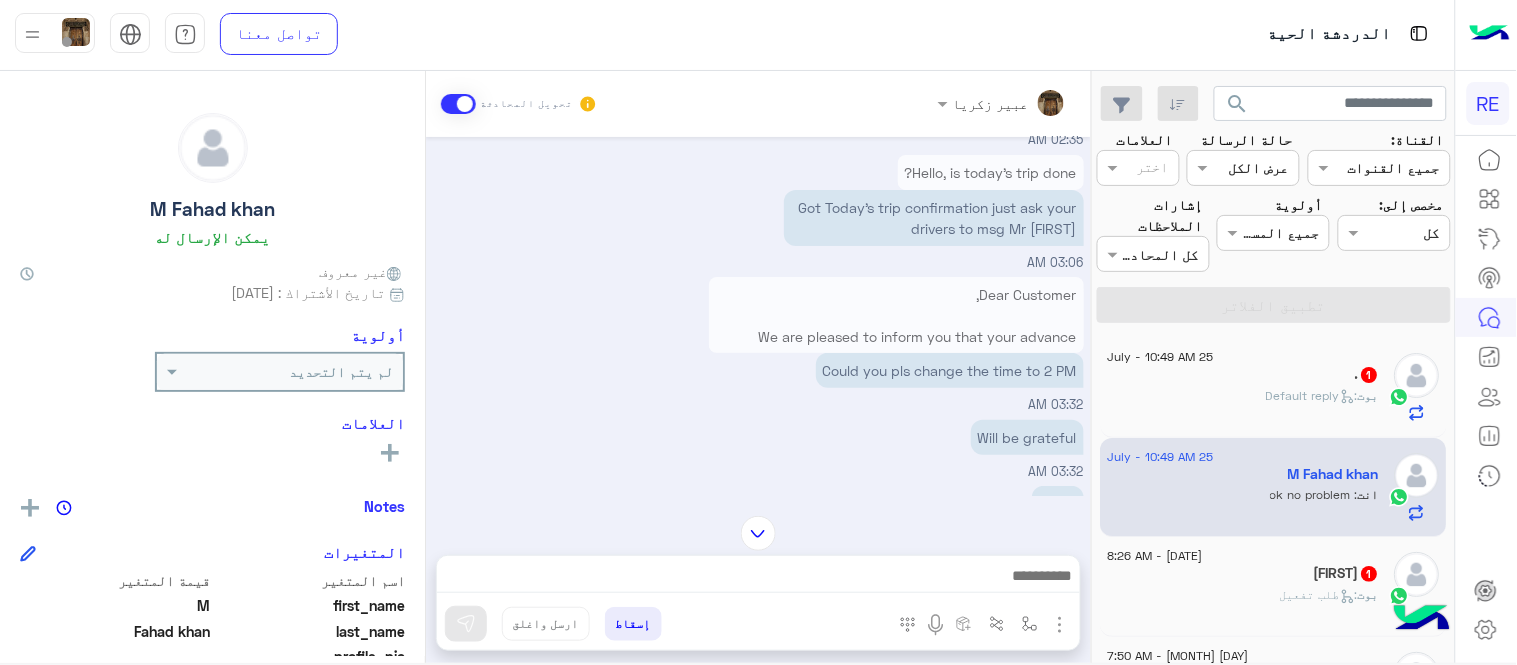 click on "Dear Customer, We are pleased to inform you that your advance reservation has been updated and confirmed. Please find below the revised trip and driver details: Advance Reservation Date: [DATE] Time: 3:00 PM Client name: [FIRST] [LAST] Pickup location: Darul Toheed Hotel, [CITY] Drop-off location: Sheraton Hotel, [CITY] Payment method: Cash Total Cost: 600 SAR (300 SAR per driver) Driver 1 Details: Captain: [FIRST] [LAST] Mobile: [PHONE] Car: Family Van XL Color: White Driver 2 Details: Captain: [FIRST] [LAST] Mobile: [PHONE] Car: Peugeot Color: Black Note: Both drivers will be waiting for you at Darul Toheed Hotel on [DATE] at 3:00 PM to ensure smooth coordination and a comfortable trip. We wish you a pleasant journey, and thank you for choosing "Rehla"." at bounding box center [896, 630] 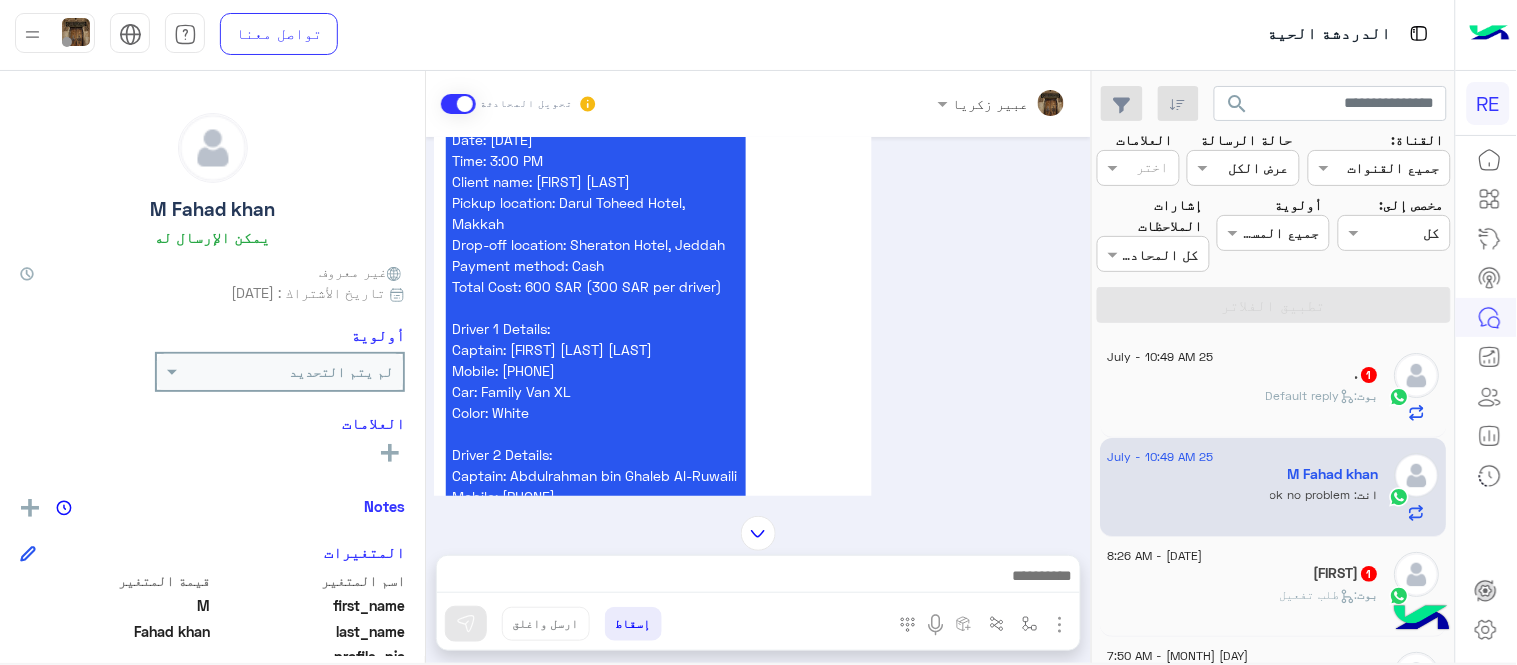 scroll, scrollTop: 247, scrollLeft: 0, axis: vertical 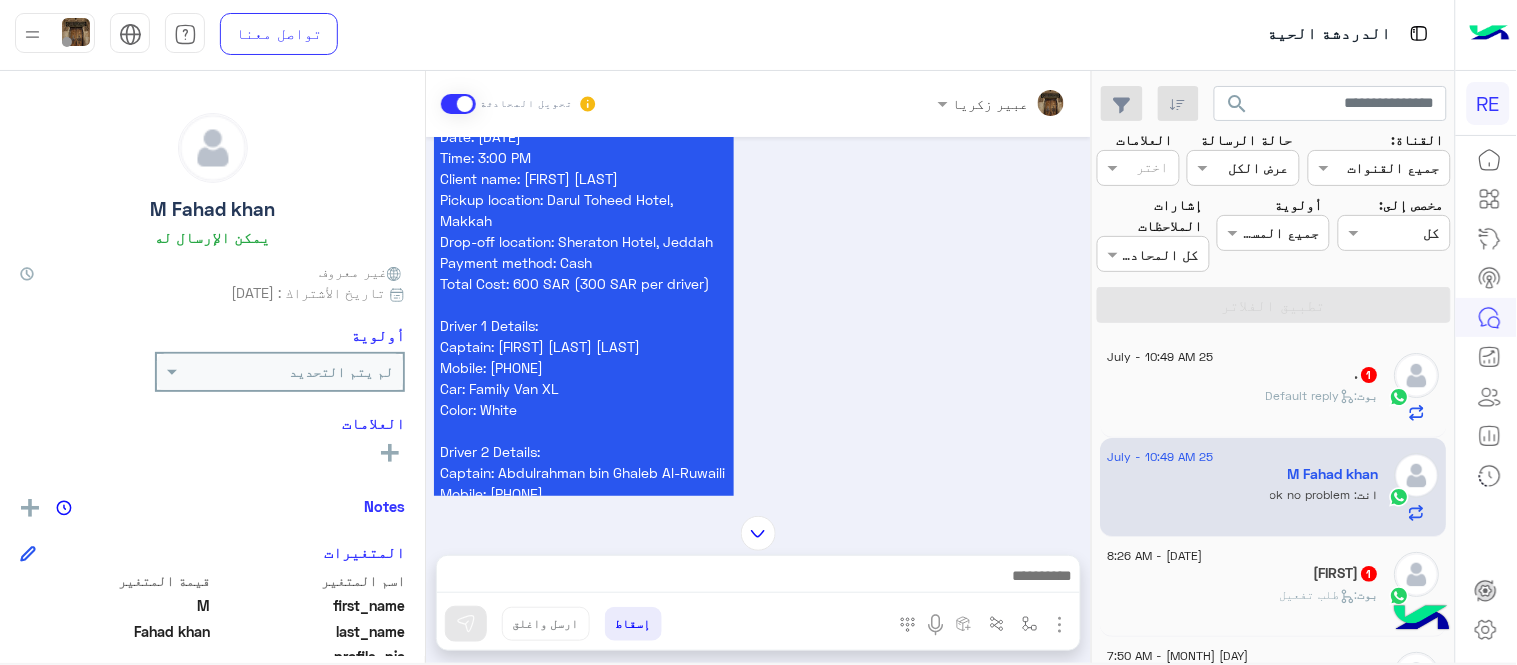 click on "M [LAST]   يمكن الإرسال له" 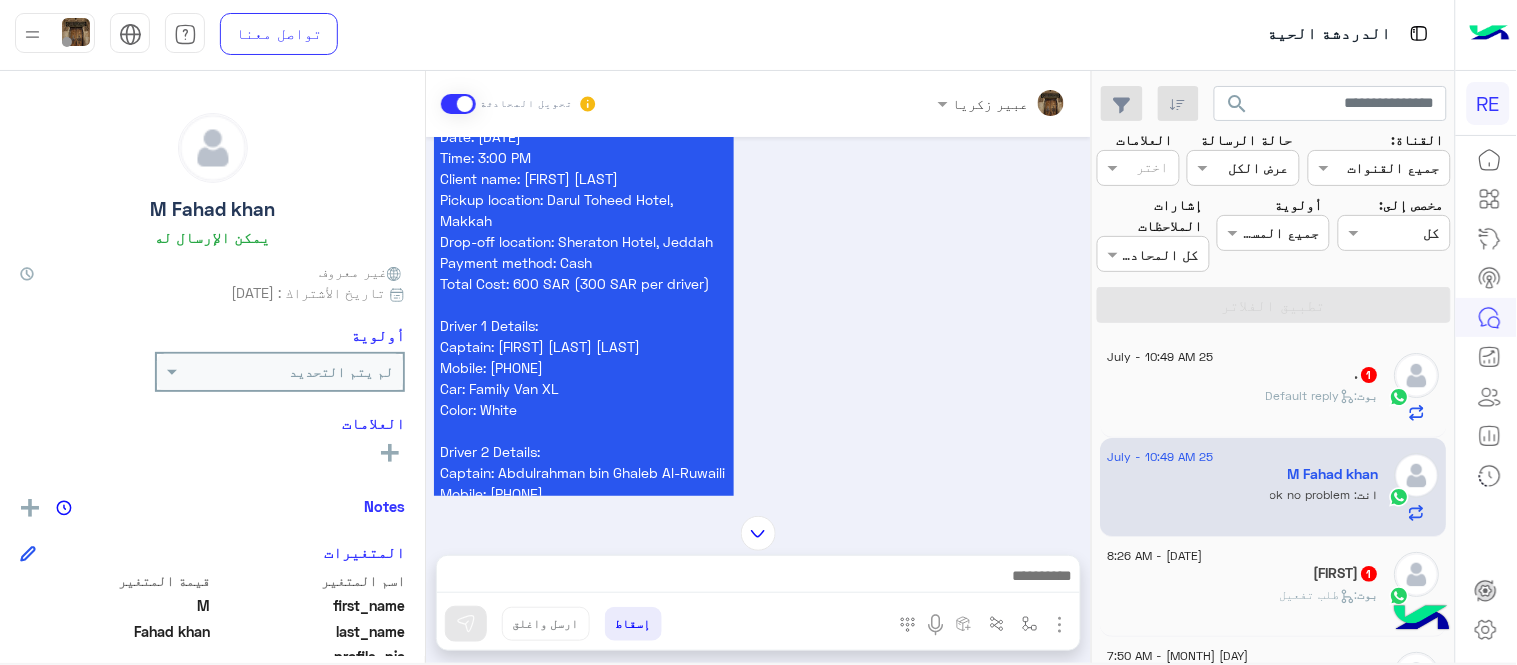 click on "M [LAST]   يمكن الإرسال له" 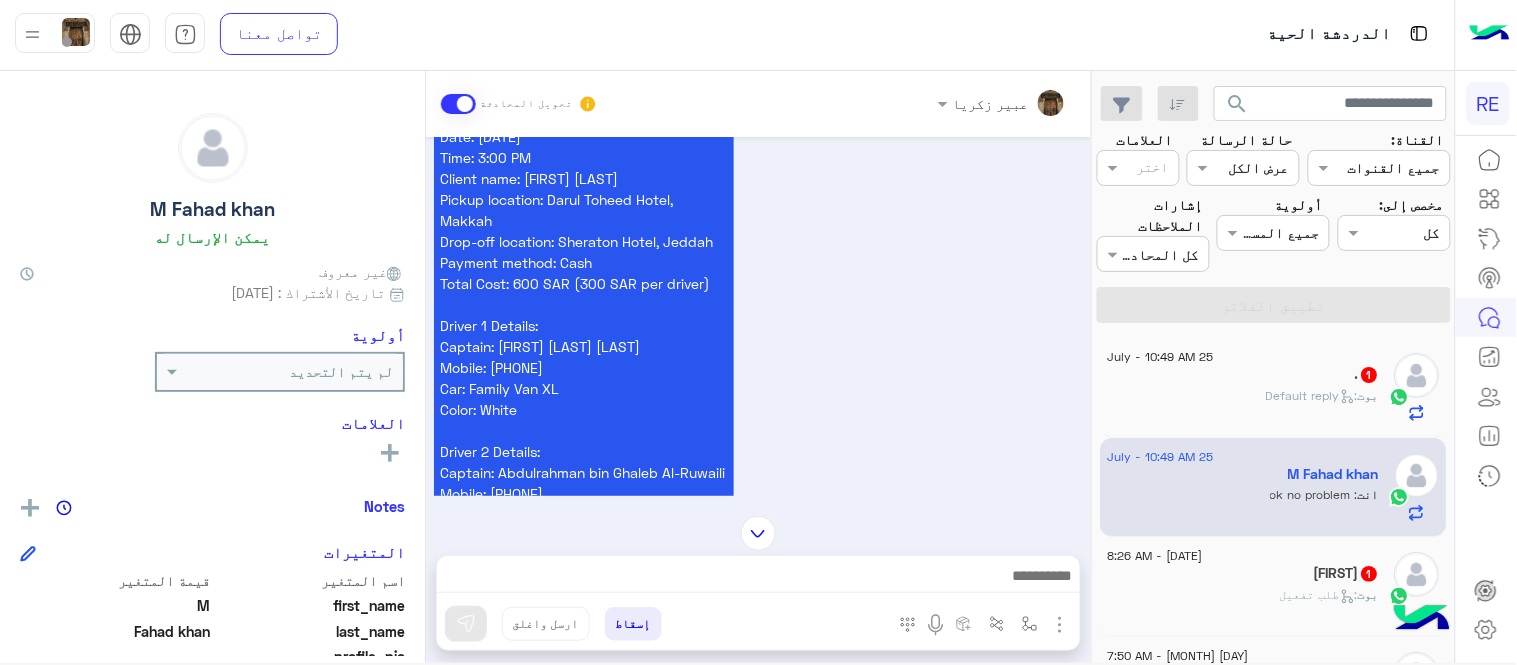 click on "M [LAST]   يمكن الإرسال له" 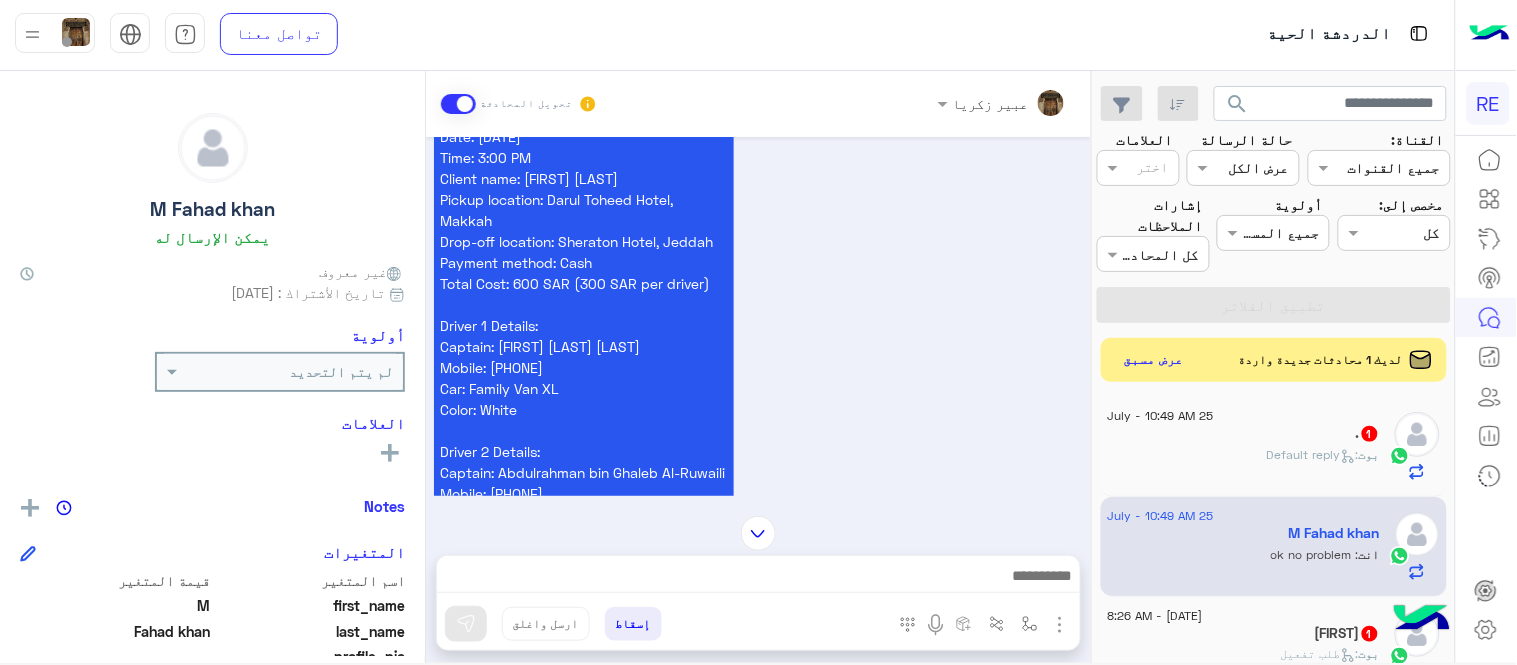 click on "M [LAST]   يمكن الإرسال له" 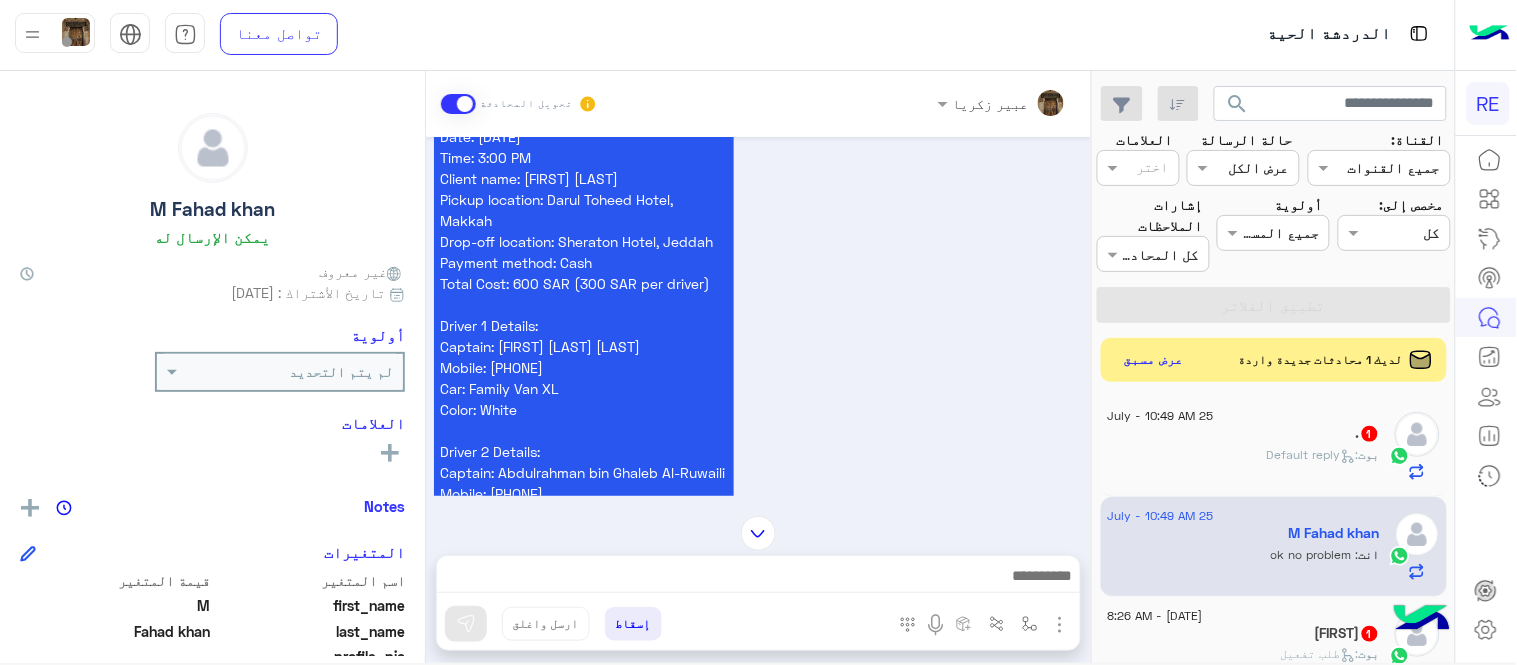 click on "M [LAST]   يمكن الإرسال له   غير معروف      تاريخ الأشتراك : [DATE]  أولوية لم يتم التحديد  العلامات   رؤية الكل   Notes  سجل الملاحظات لم تتم إضافة ملاحظات بعد.  إضافة ملاحظة   المتغيرات  اسم المتغير قيمة المتغير first_name  M  last_name  [LAST]  profile_pic gender    locale    timezone  غير معروف signup_date  [DATE]  last_visited_flow  Default reply  last_interaction  [DATE], 8:54 AM  last_message  NO NEED TO CHANGE TIME  last_clicked_button  English  phone_number  [PHONE]  ChannelId  WhatsApp  HandoverOn  true  UserId  10632_[PHONE]  email    last_message_sentiment  Neutral  last_message_id  wamid.HBgMOTIzMDI4NTU4NDgyFQIAEhgWM0VCMERFRDQzNkRFNEQ5NjE4NEVCNQA=" 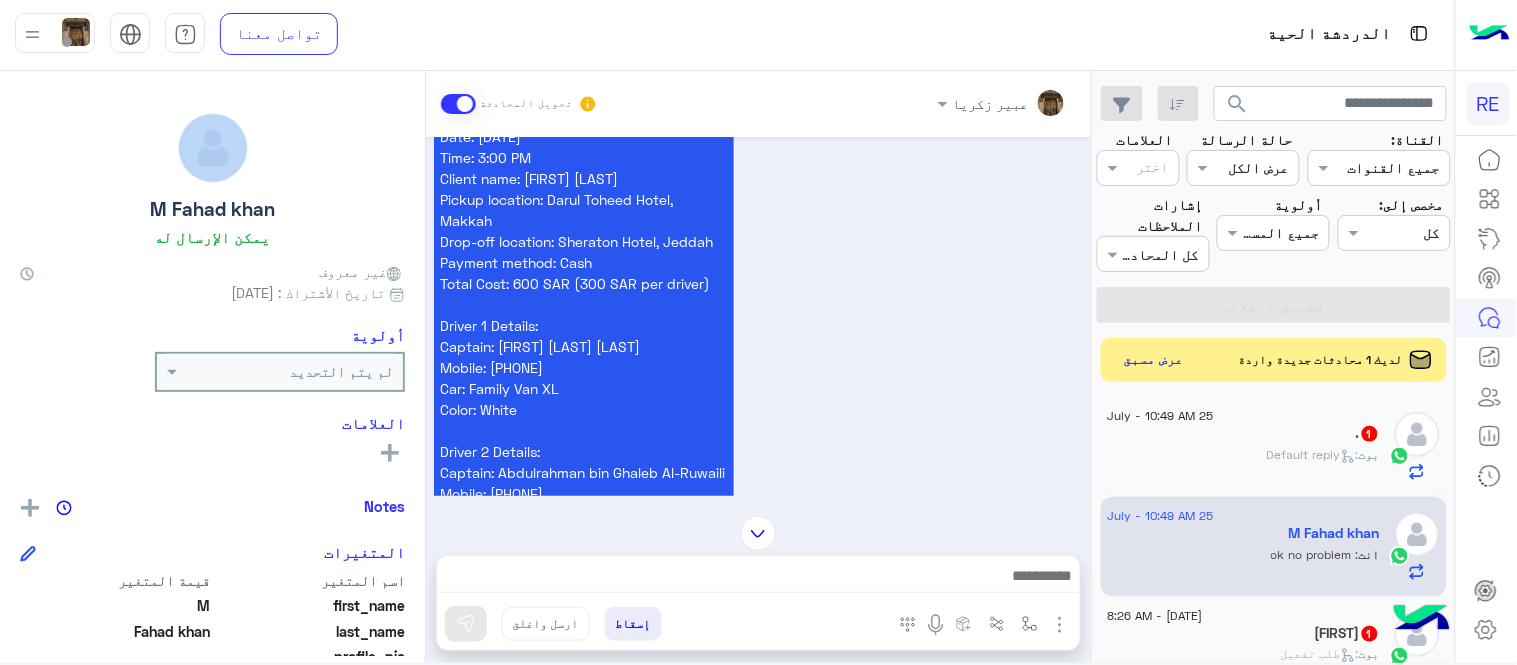 click on "M [LAST]   يمكن الإرسال له   غير معروف      تاريخ الأشتراك : [DATE]  أولوية لم يتم التحديد  العلامات   رؤية الكل   Notes  سجل الملاحظات لم تتم إضافة ملاحظات بعد.  إضافة ملاحظة   المتغيرات  اسم المتغير قيمة المتغير first_name  M  last_name  [LAST]  profile_pic gender    locale    timezone  غير معروف signup_date  [DATE]  last_visited_flow  Default reply  last_interaction  [DATE], 8:54 AM  last_message  NO NEED TO CHANGE TIME  last_clicked_button  English  phone_number  [PHONE]  ChannelId  WhatsApp  HandoverOn  true  UserId  10632_[PHONE]  email    last_message_sentiment  Neutral  last_message_id  wamid.HBgMOTIzMDI4NTU4NDgyFQIAEhgWM0VCMERFRDQzNkRFNEQ5NjE4NEVCNQA=" 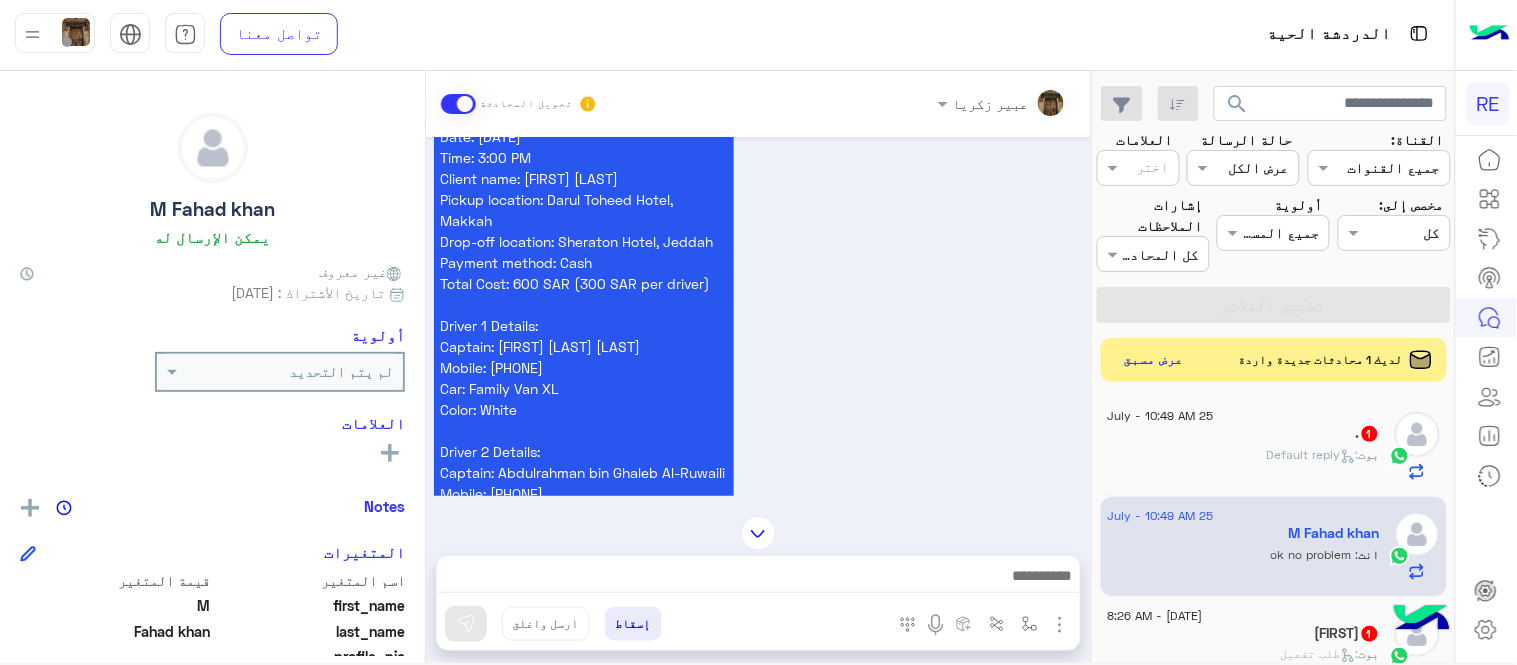 click on "M [LAST]   يمكن الإرسال له   غير معروف      تاريخ الأشتراك : [DATE]  أولوية لم يتم التحديد  العلامات   رؤية الكل   Notes  سجل الملاحظات لم تتم إضافة ملاحظات بعد.  إضافة ملاحظة   المتغيرات  اسم المتغير قيمة المتغير first_name  M  last_name  [LAST]  profile_pic gender    locale    timezone  غير معروف signup_date  [DATE]  last_visited_flow  Default reply  last_interaction  [DATE], 8:54 AM  last_message  NO NEED TO CHANGE TIME  last_clicked_button  English  phone_number  [PHONE]  ChannelId  WhatsApp  HandoverOn  true  UserId  10632_[PHONE]  email    last_message_sentiment  Neutral  last_message_id  wamid.HBgMOTIzMDI4NTU4NDgyFQIAEhgWM0VCMERFRDQzNkRFNEQ5NjE4NEVCNQA=" 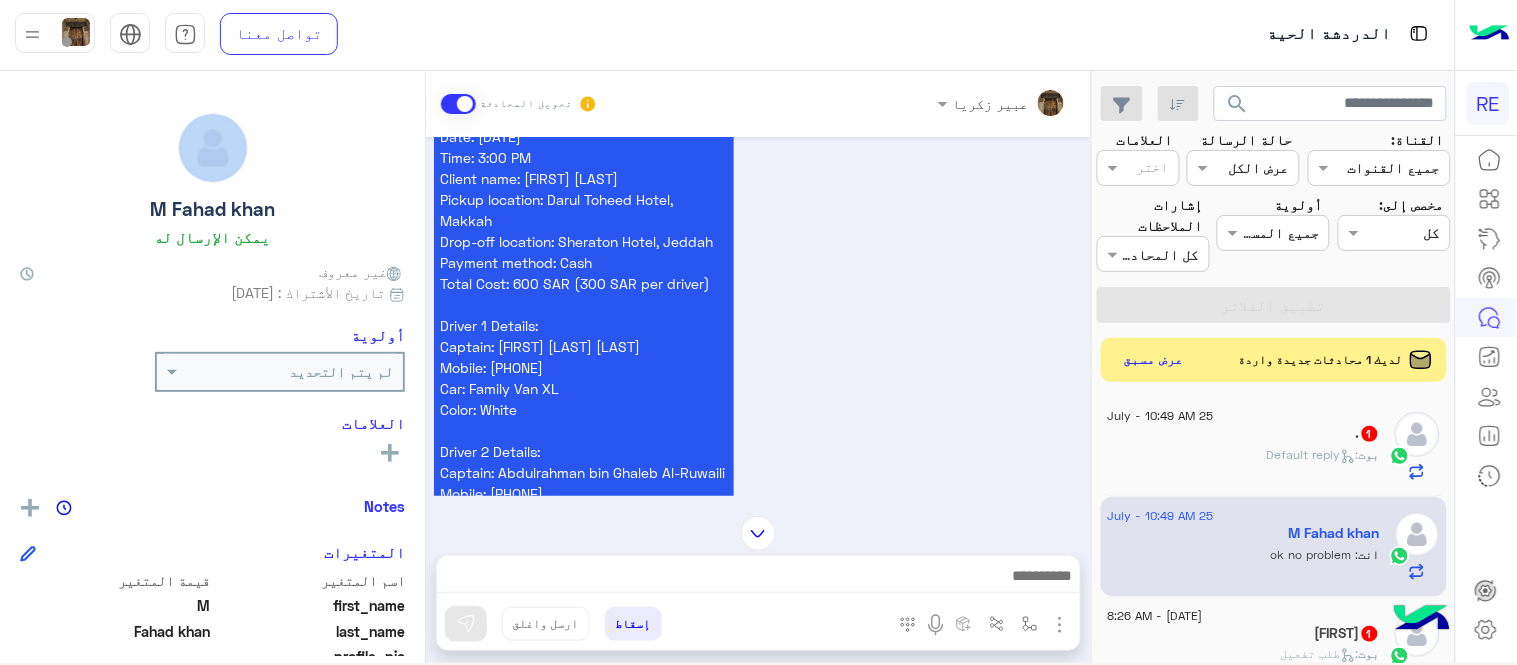 click on "M [LAST]   يمكن الإرسال له   غير معروف      تاريخ الأشتراك : [DATE]  أولوية لم يتم التحديد  العلامات   رؤية الكل   Notes  سجل الملاحظات لم تتم إضافة ملاحظات بعد.  إضافة ملاحظة   المتغيرات  اسم المتغير قيمة المتغير first_name  M  last_name  [LAST]  profile_pic gender    locale    timezone  غير معروف signup_date  [DATE]  last_visited_flow  Default reply  last_interaction  [DATE], 8:54 AM  last_message  NO NEED TO CHANGE TIME  last_clicked_button  English  phone_number  [PHONE]  ChannelId  WhatsApp  HandoverOn  true  UserId  10632_[PHONE]  email    last_message_sentiment  Neutral  last_message_id  wamid.HBgMOTIzMDI4NTU4NDgyFQIAEhgWM0VCMERFRDQzNkRFNEQ5NjE4NEVCNQA=" 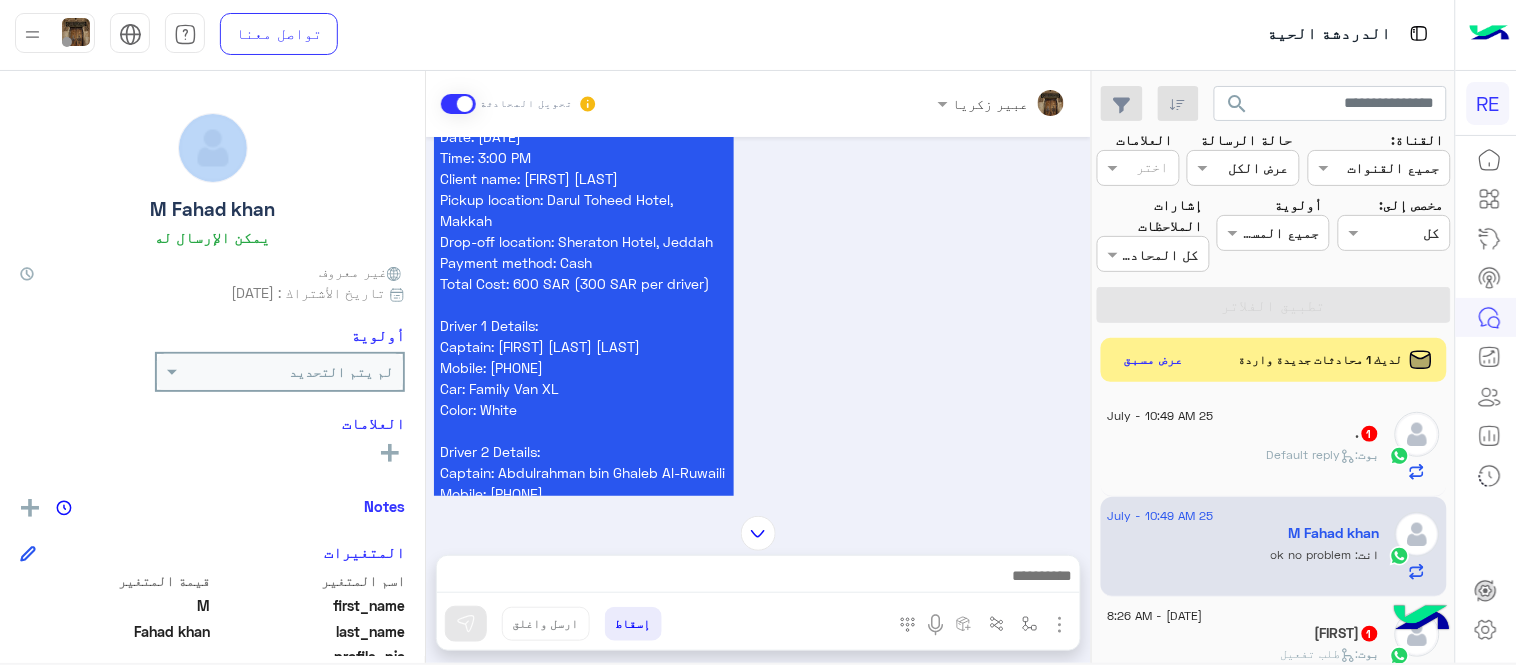 click on "M [LAST]   يمكن الإرسال له   غير معروف      تاريخ الأشتراك : [DATE]  أولوية لم يتم التحديد  العلامات   رؤية الكل   Notes  سجل الملاحظات لم تتم إضافة ملاحظات بعد.  إضافة ملاحظة   المتغيرات  اسم المتغير قيمة المتغير first_name  M  last_name  [LAST]  profile_pic gender    locale    timezone  غير معروف signup_date  [DATE]  last_visited_flow  Default reply  last_interaction  [DATE], 8:54 AM  last_message  NO NEED TO CHANGE TIME  last_clicked_button  English  phone_number  [PHONE]  ChannelId  WhatsApp  HandoverOn  true  UserId  10632_[PHONE]  email    last_message_sentiment  Neutral  last_message_id  wamid.HBgMOTIzMDI4NTU4NDgyFQIAEhgWM0VCMERFRDQzNkRFNEQ5NjE4NEVCNQA=" 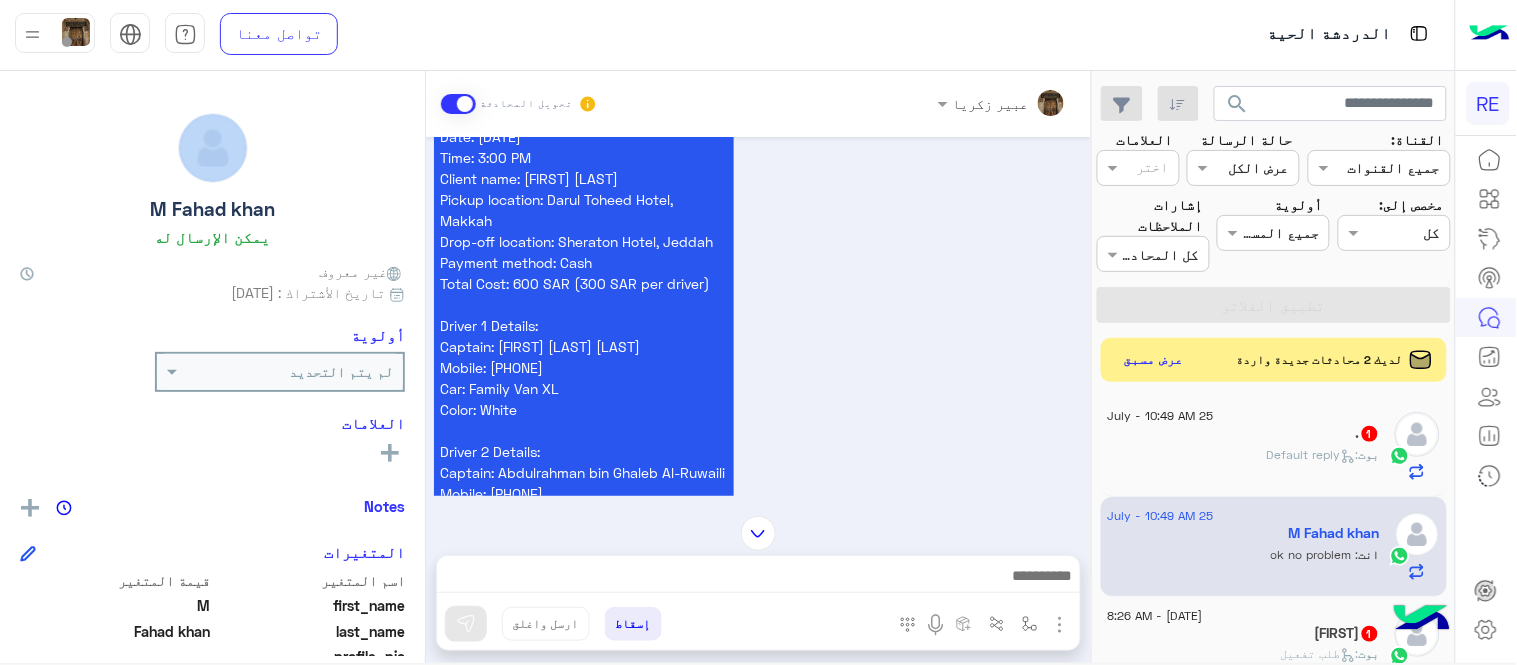 click at bounding box center (758, 533) 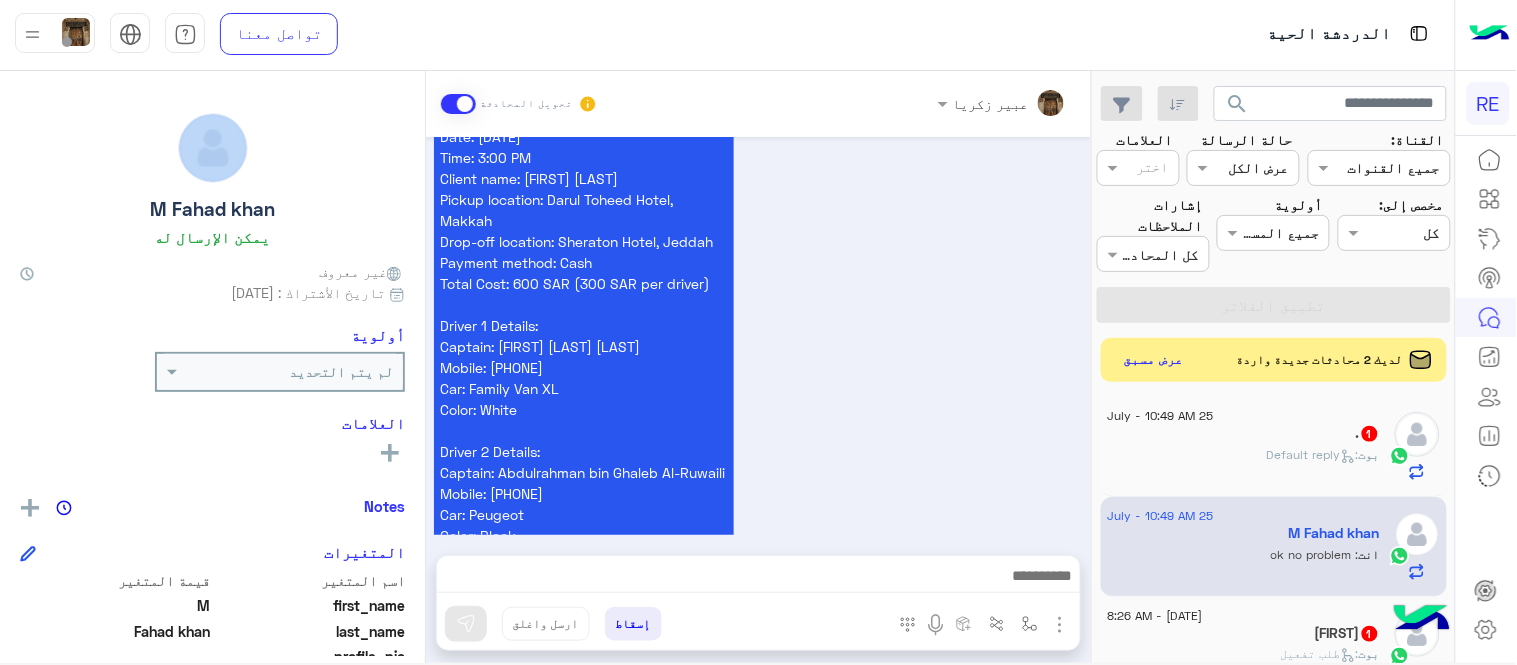 scroll, scrollTop: 2051, scrollLeft: 0, axis: vertical 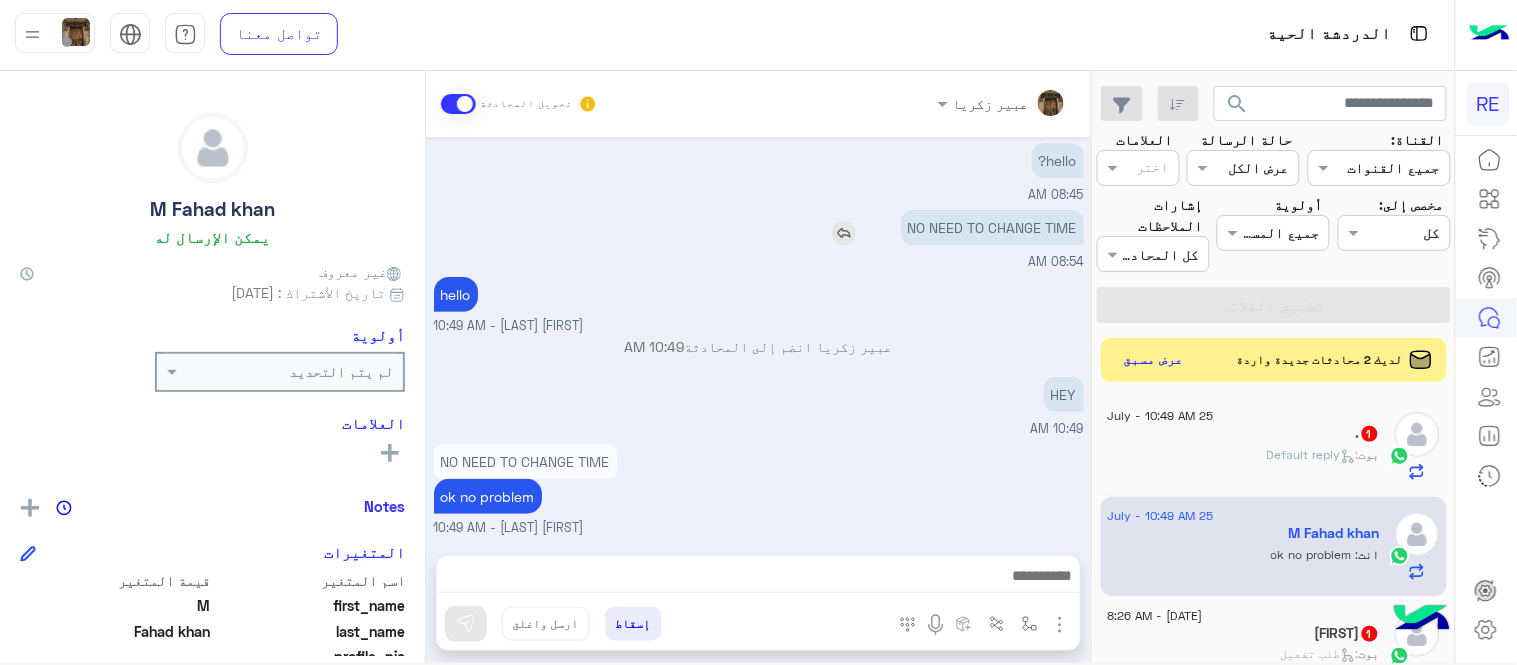 click on "NO NEED TO CHANGE TIME" at bounding box center [992, 227] 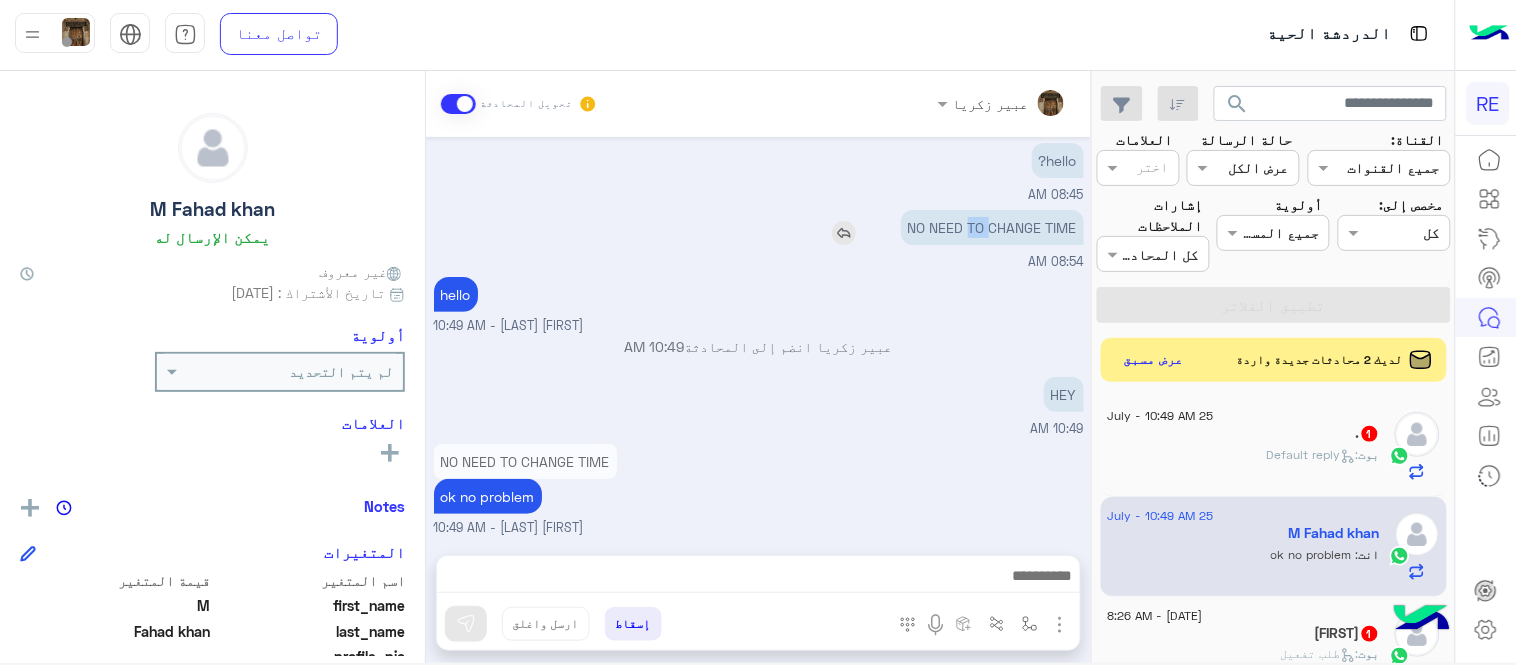 click on "NO NEED TO CHANGE TIME" at bounding box center (992, 227) 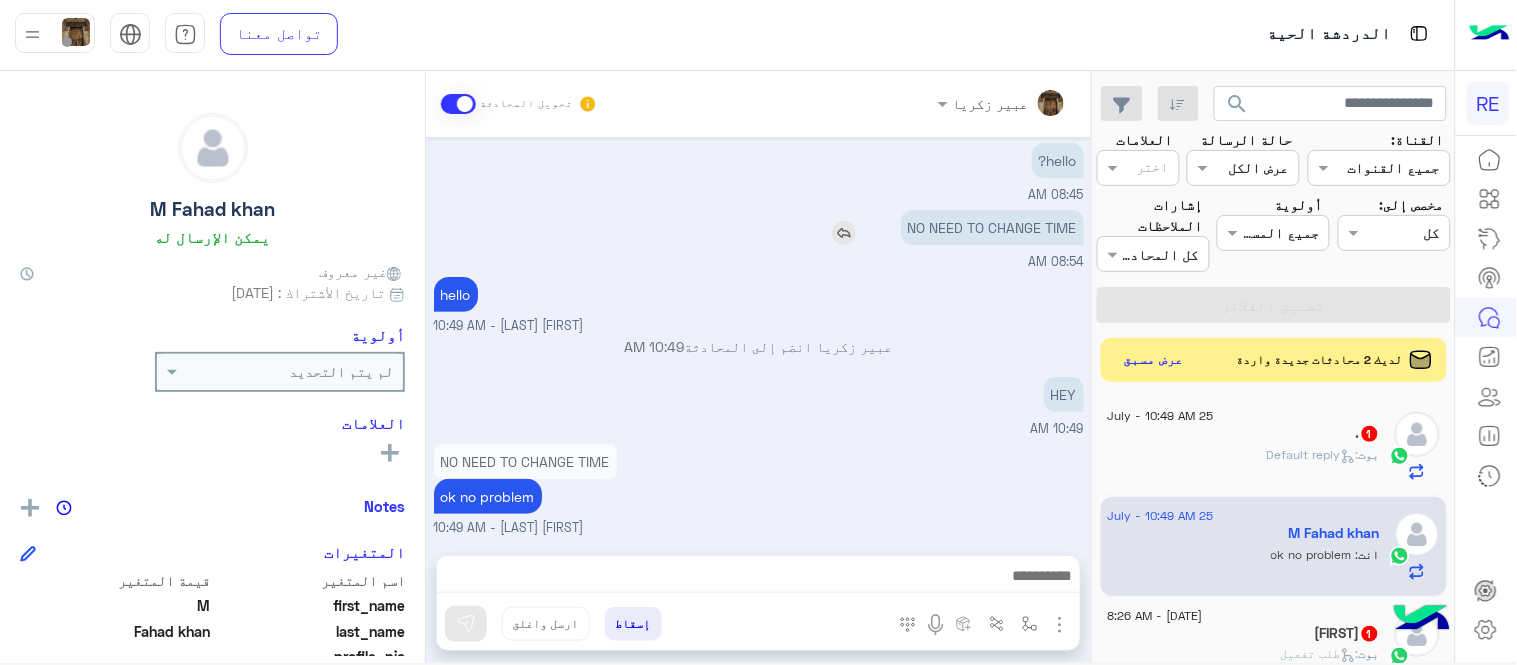 click on "NO NEED TO CHANGE TIME" at bounding box center (992, 227) 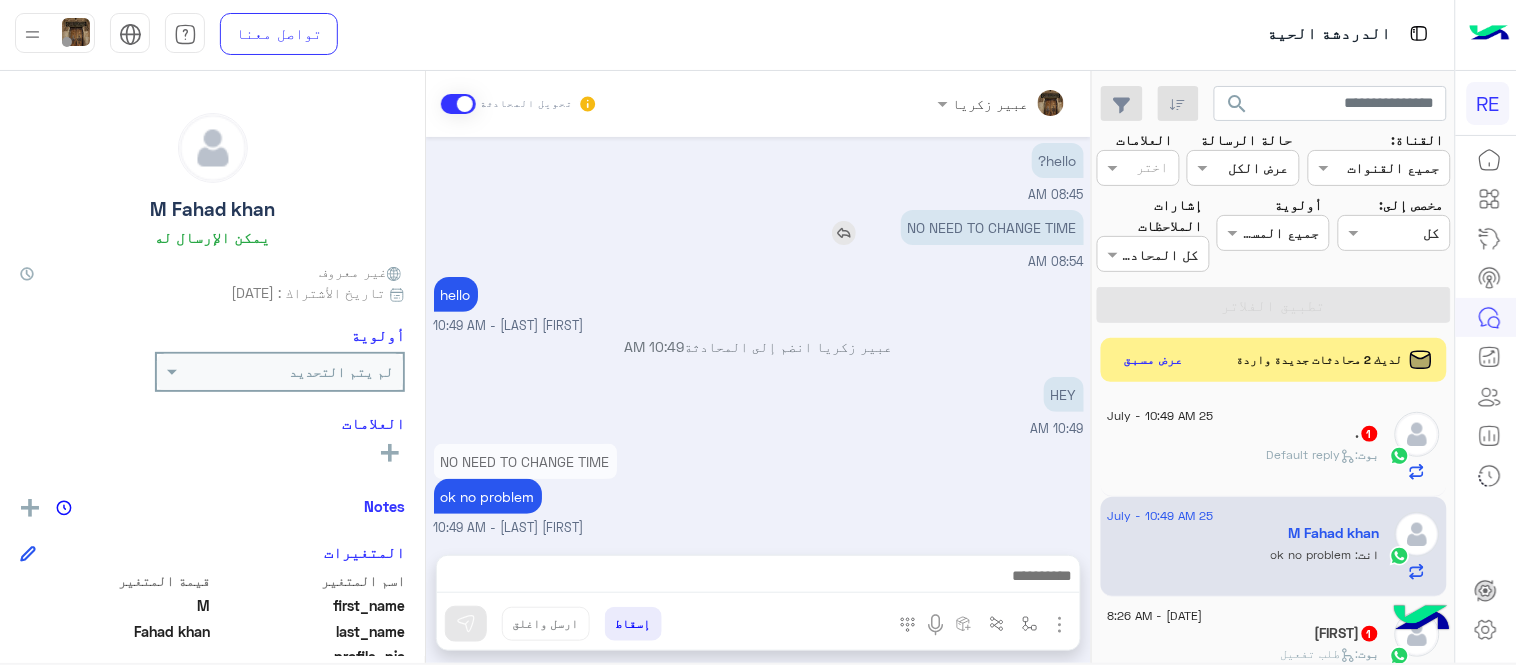 copy 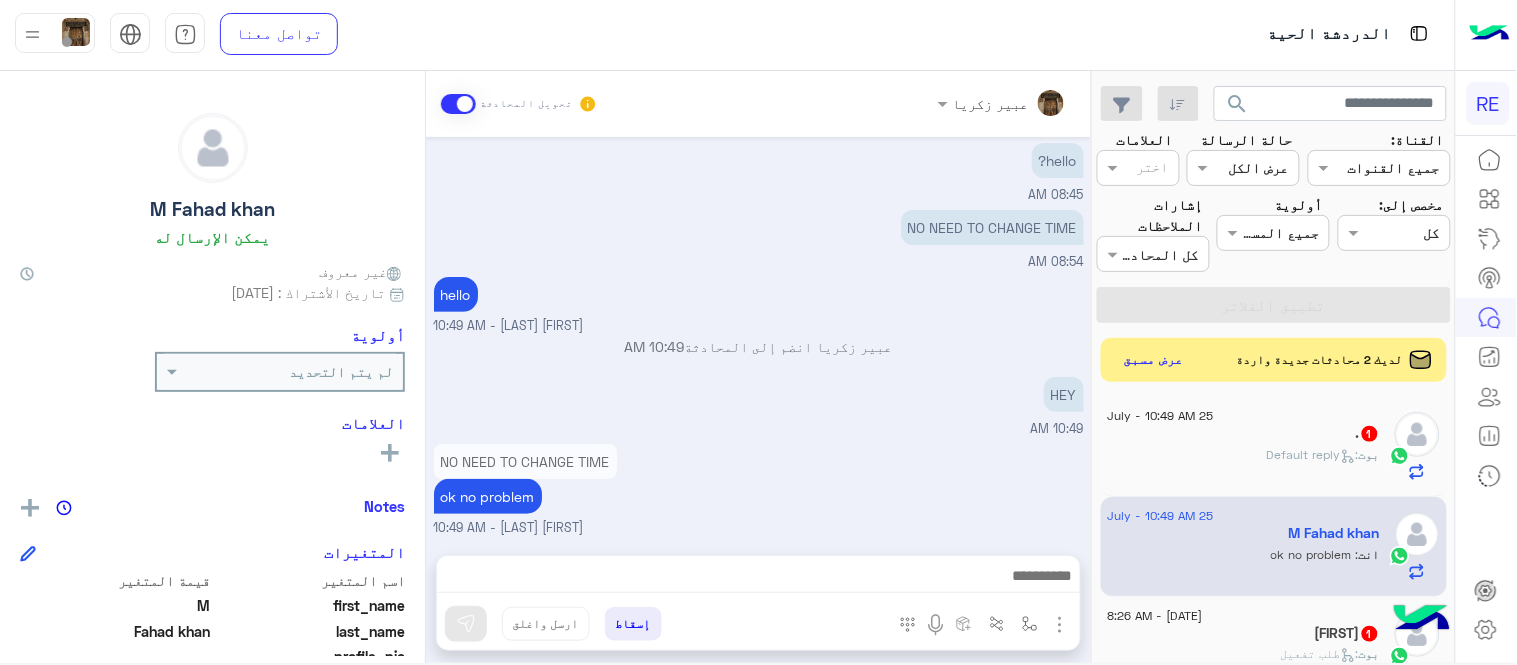 click on "NO NEED TO CHANGE TIME ok no problem  [FIRST] [LAST] -  10:49 AM" at bounding box center [759, 488] 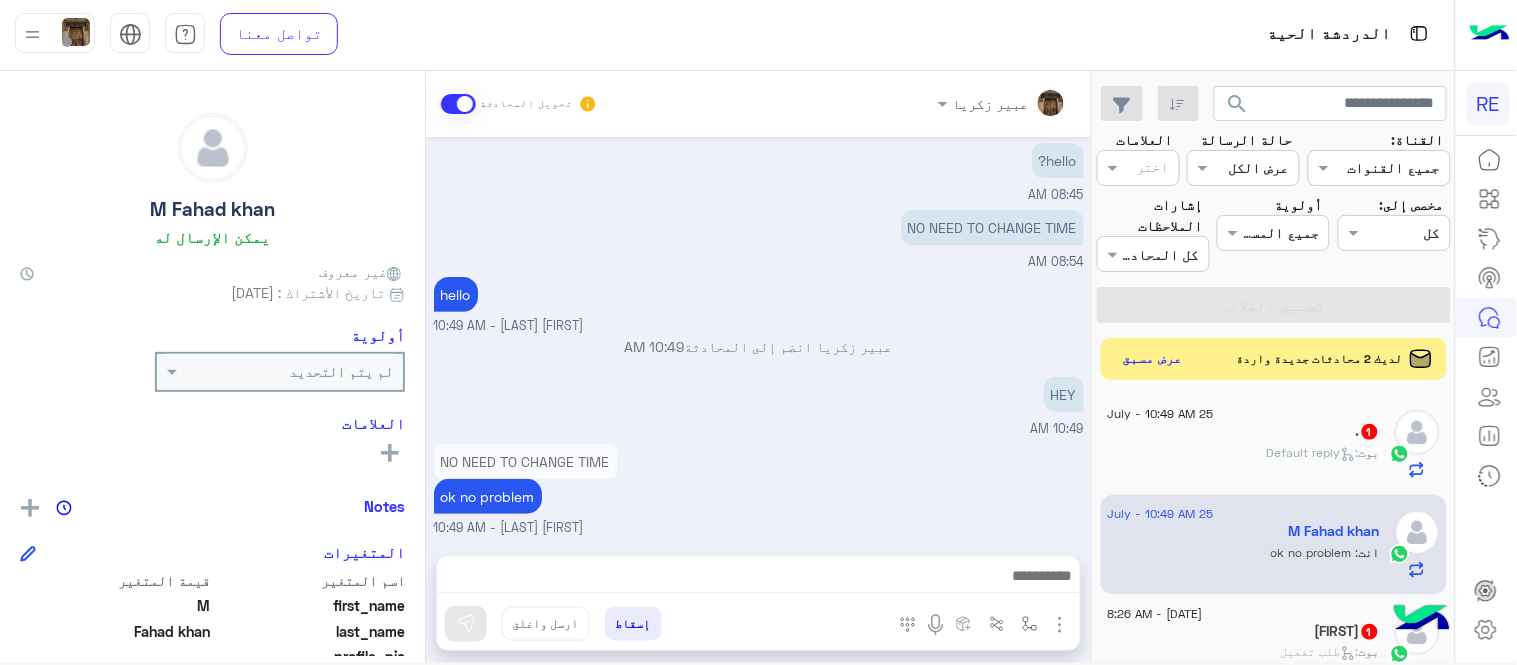 click on "عرض مسبق" 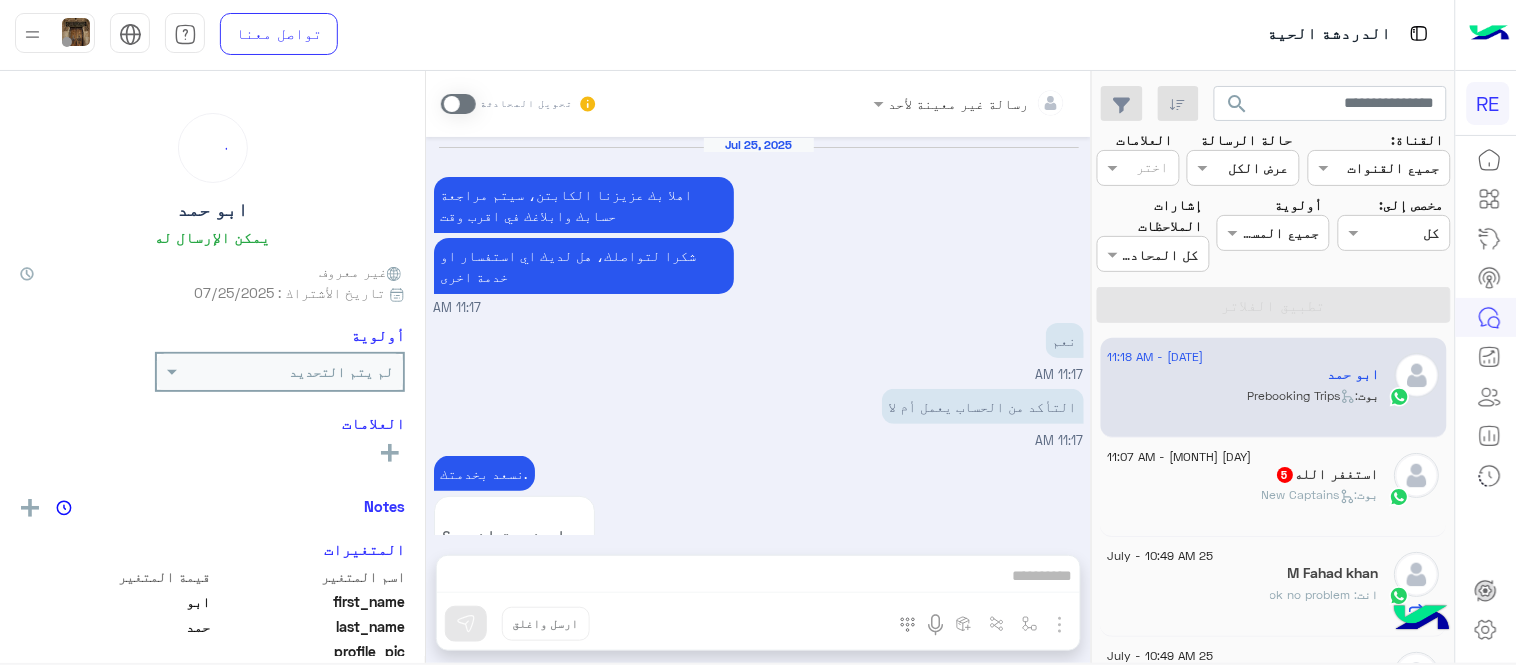 scroll, scrollTop: 1417, scrollLeft: 0, axis: vertical 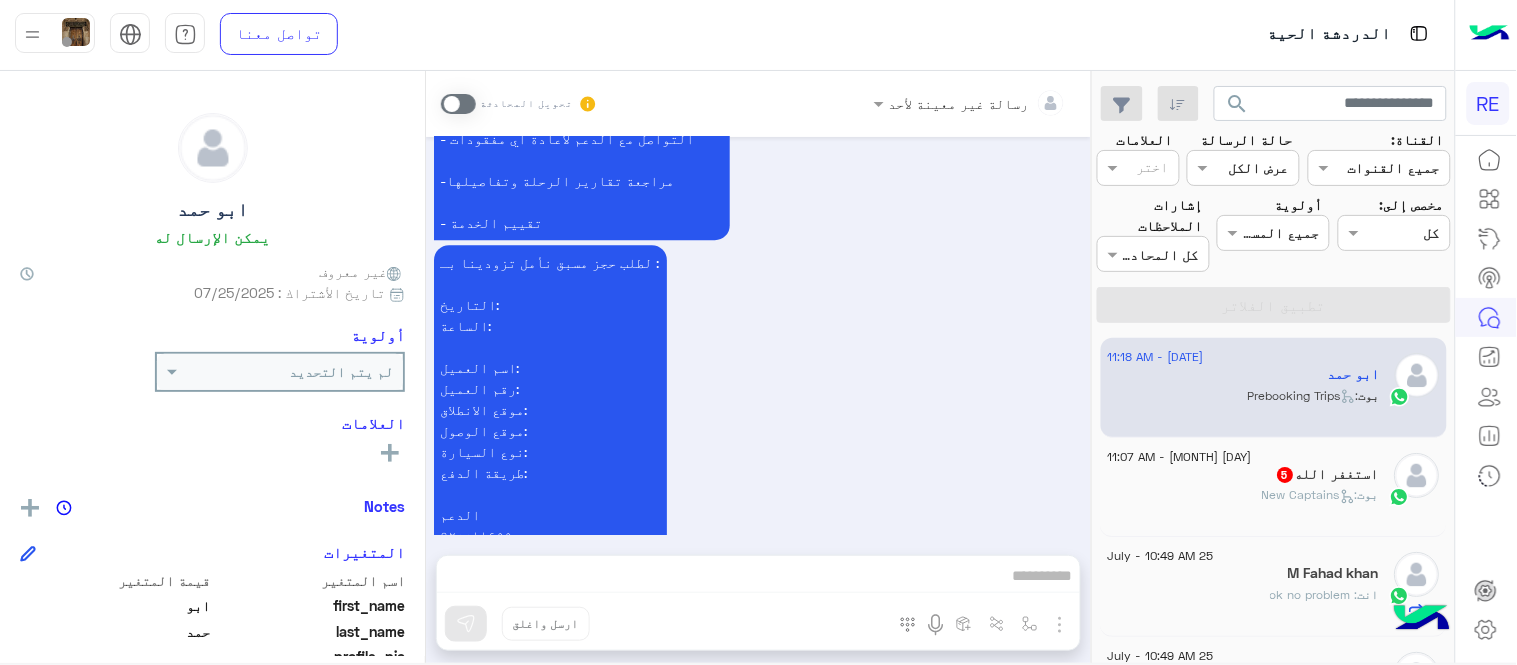 click at bounding box center [458, 104] 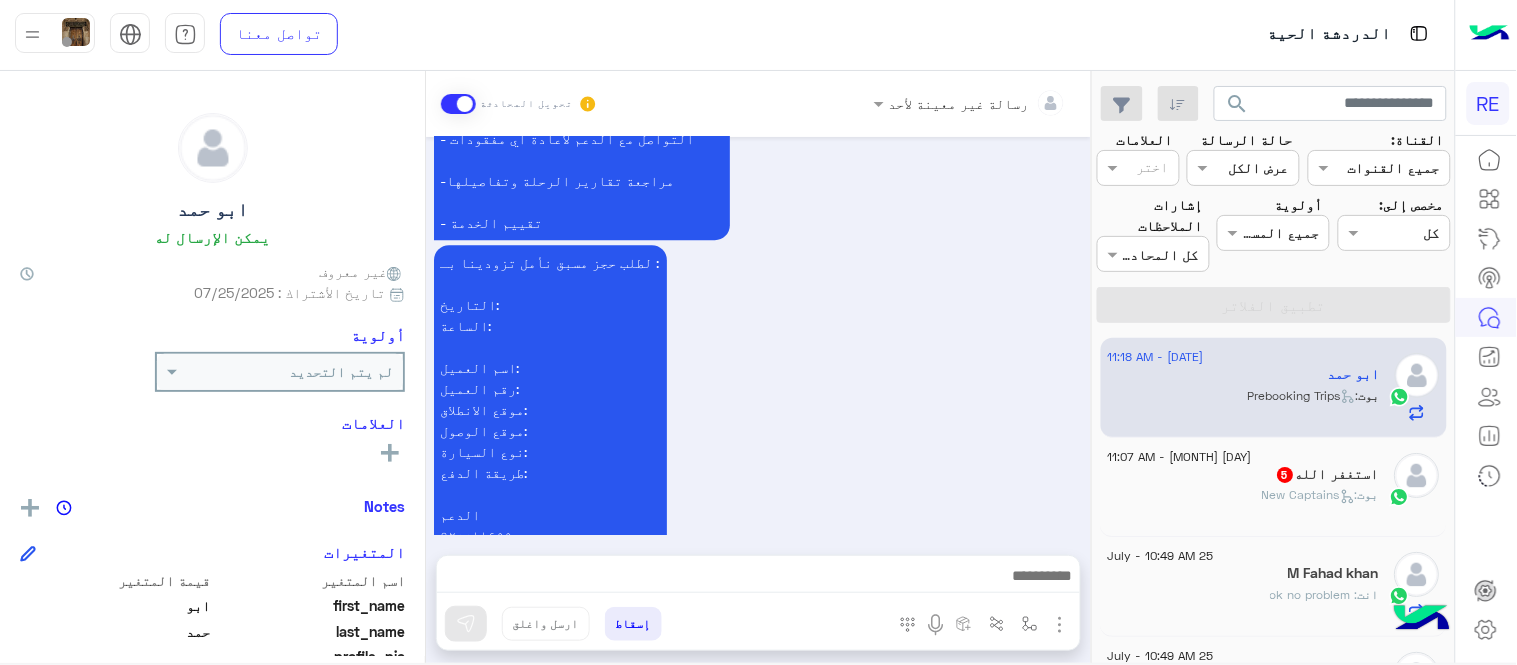 scroll, scrollTop: 1454, scrollLeft: 0, axis: vertical 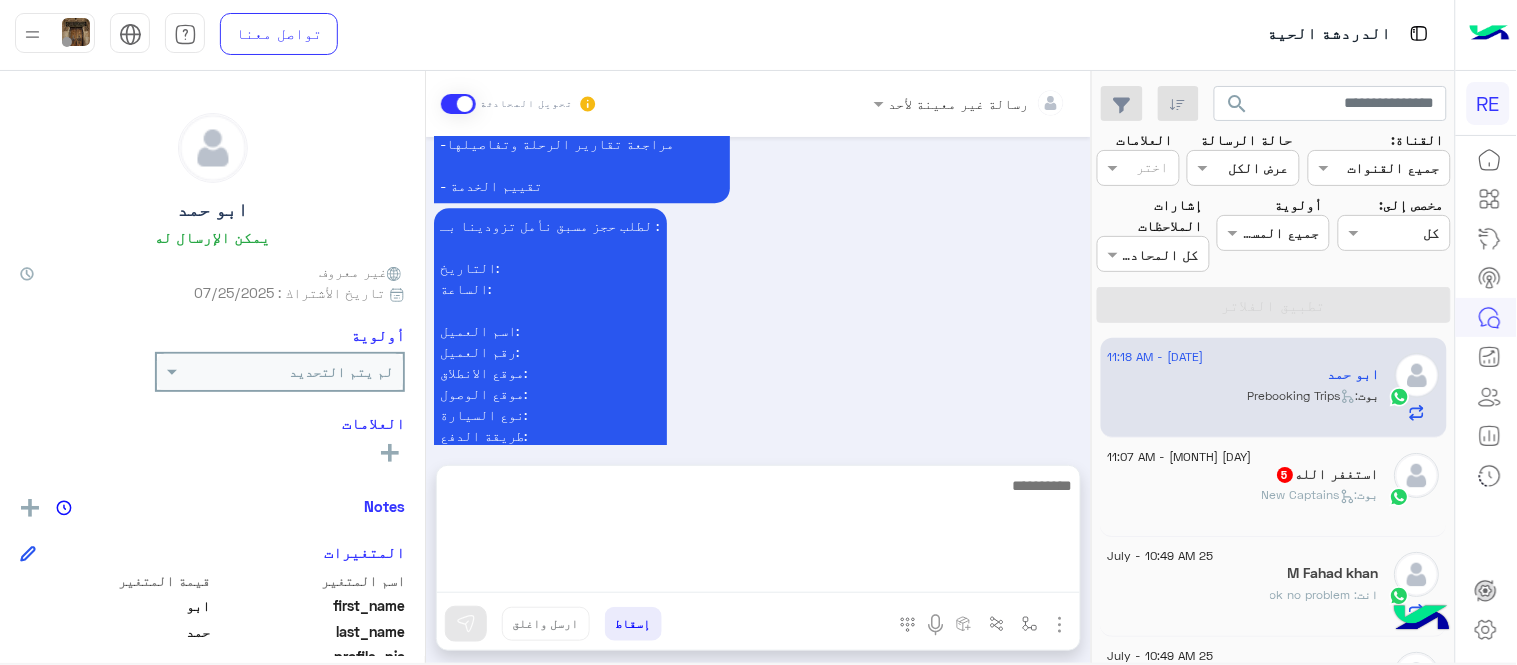 click at bounding box center (758, 533) 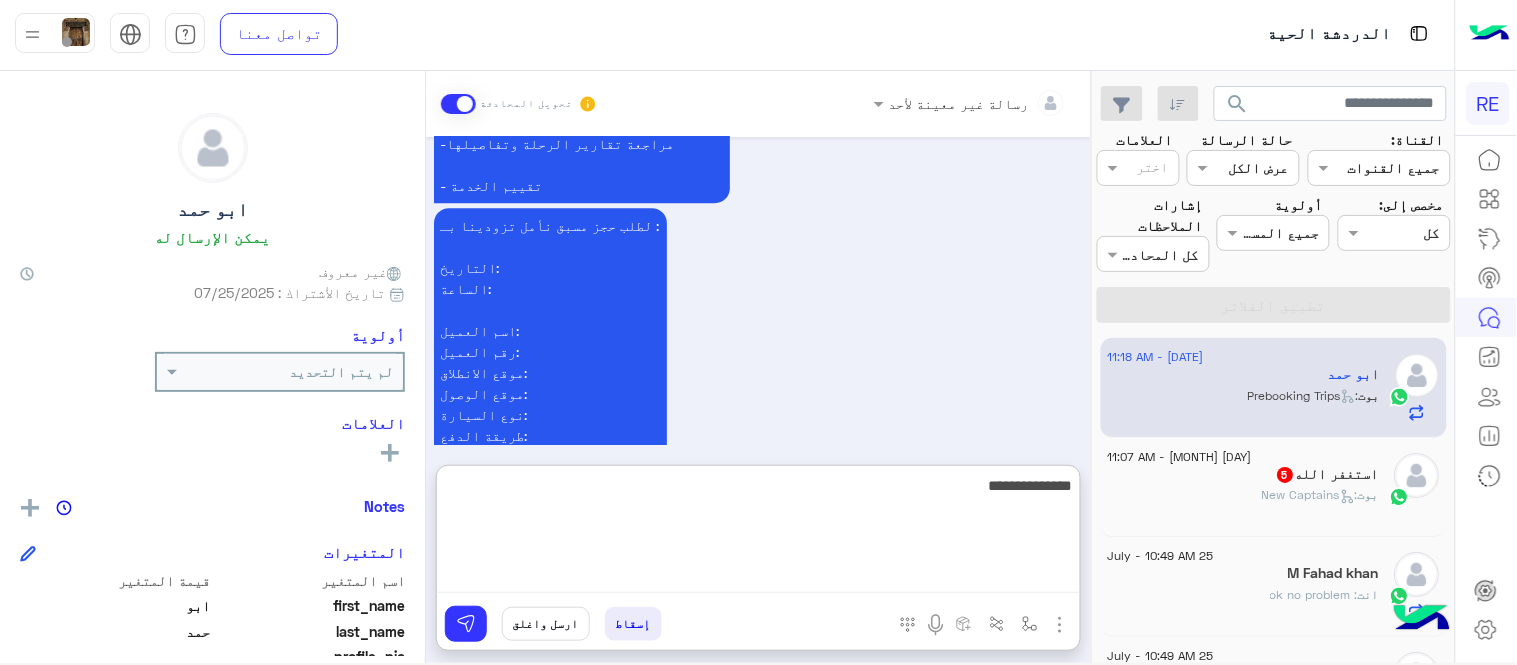 type on "**********" 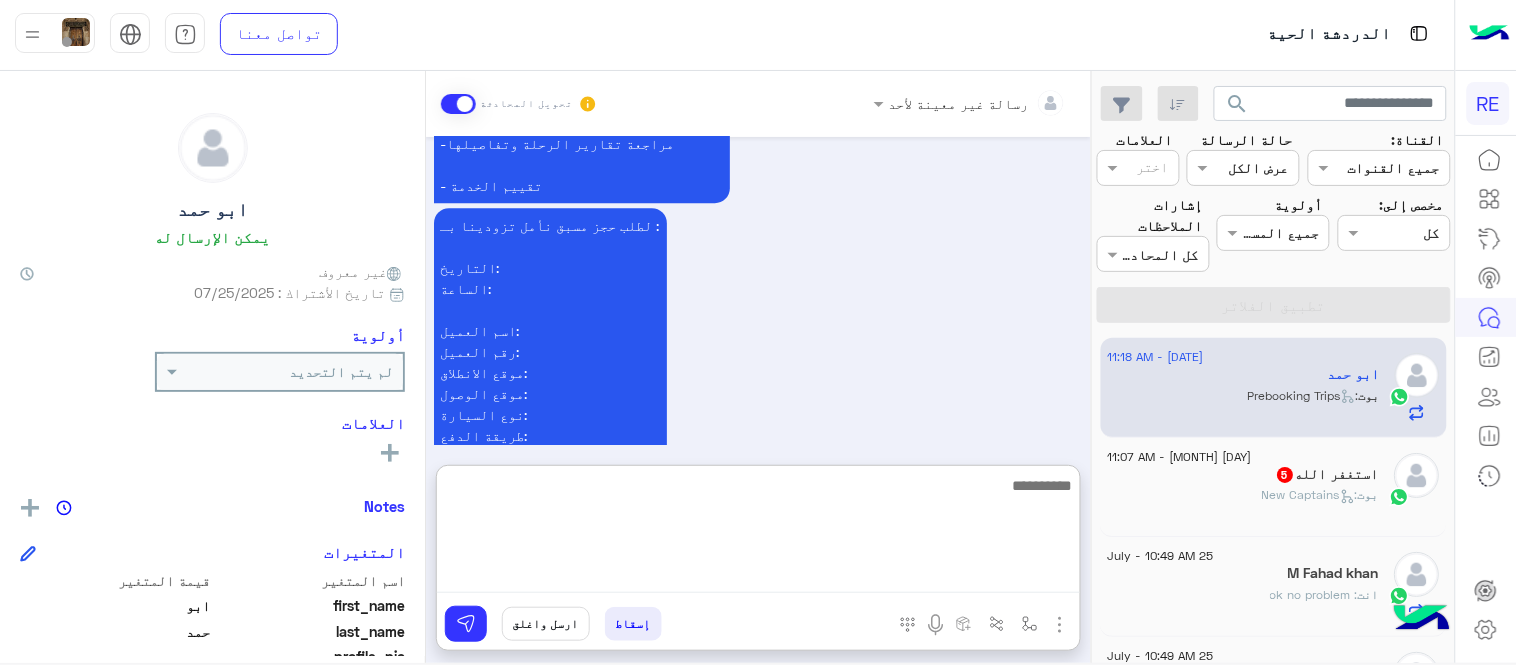 scroll, scrollTop: 1607, scrollLeft: 0, axis: vertical 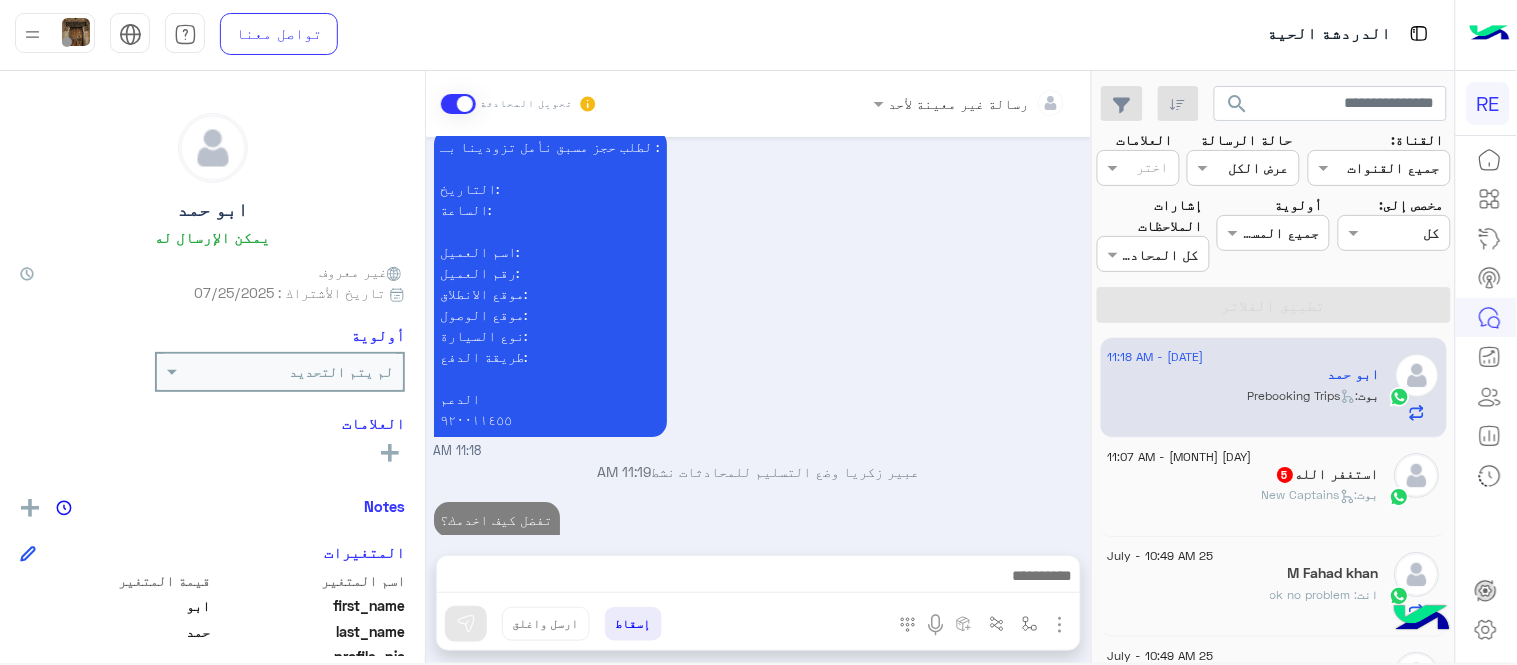 click on "Jul [DATE]  اهلا بك عزيزنا الكابتن، سيتم مراجعة حسابك وابلاغك في اقرب وقت شكرا لتواصلك، هل لديك اي استفسار او خدمة اخرى    11:17 AM  نعم   11:17 AM  التأكد من الحساب يعمل أم لا   11:17 AM  نسعد بخدمتك. اي خدمة اخرى ؟  الرجوع للقائمة الرئ   لا     11:17 AM    11:18 AM  سعدنا بتواصلك، نأمل منك توضيح استفسارك أكثر    11:18 AM   الرجوع للقائمة الرئ    11:18 AM  لمساعدتك بشكل افضل
الرجاء اختيار احد الخدمات التالية     11:18 AM   الحجز المسبق    11:18 AM  تمتع بمزايا تنزيل تطبيق رحلة بجوالك : -الحصول على احدث العروض واروع الخصومات  -الاطلاع على الخدمات الجديدة  - سهولة الوصول للدعم  - حفظ الحقوق - تقييم الخدمة التاريخ:" at bounding box center [758, 336] 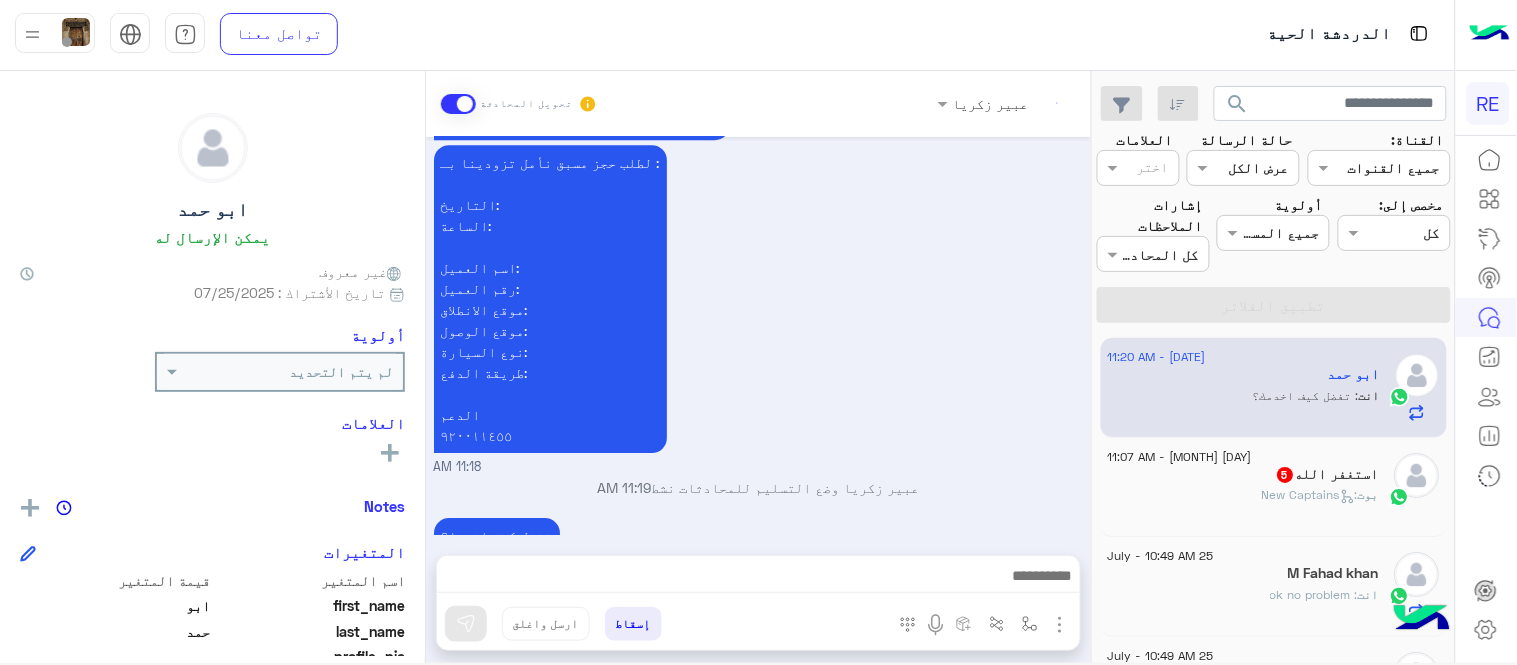 scroll, scrollTop: 1554, scrollLeft: 0, axis: vertical 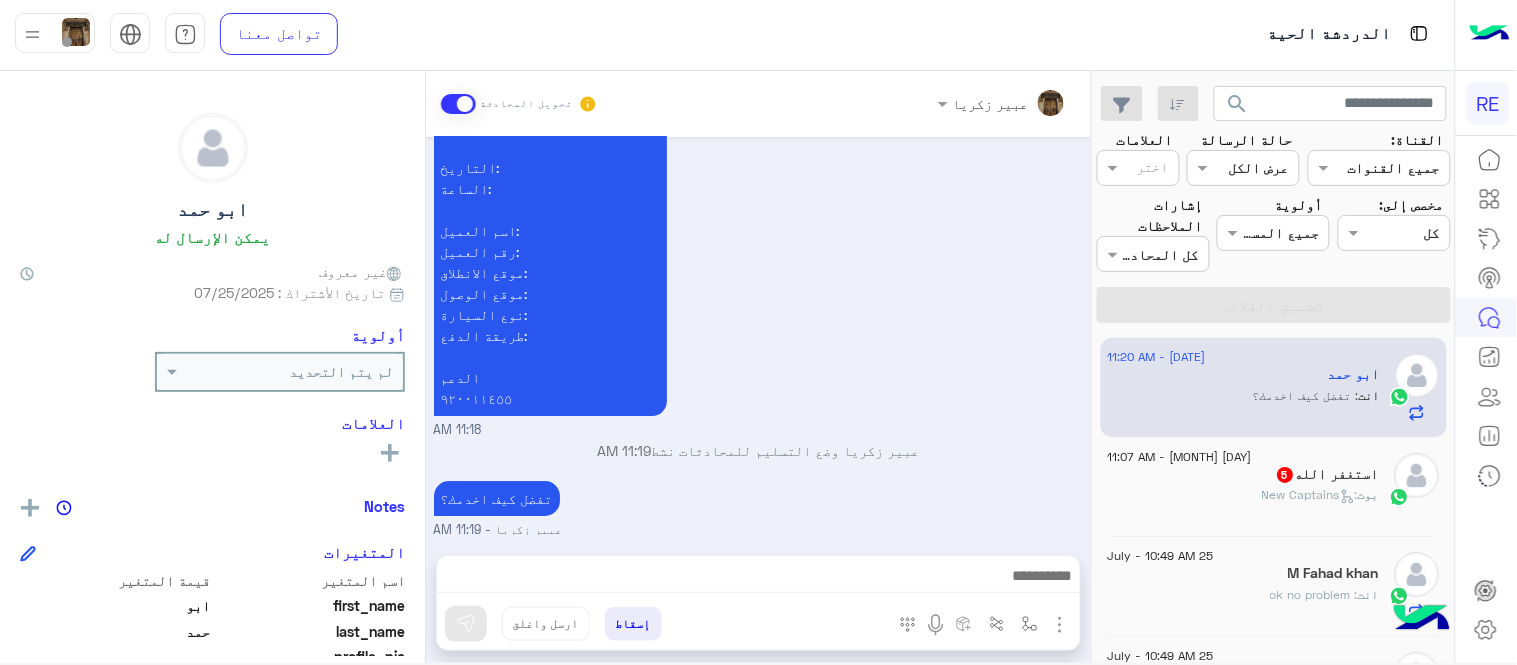 click on ":   New Captains" 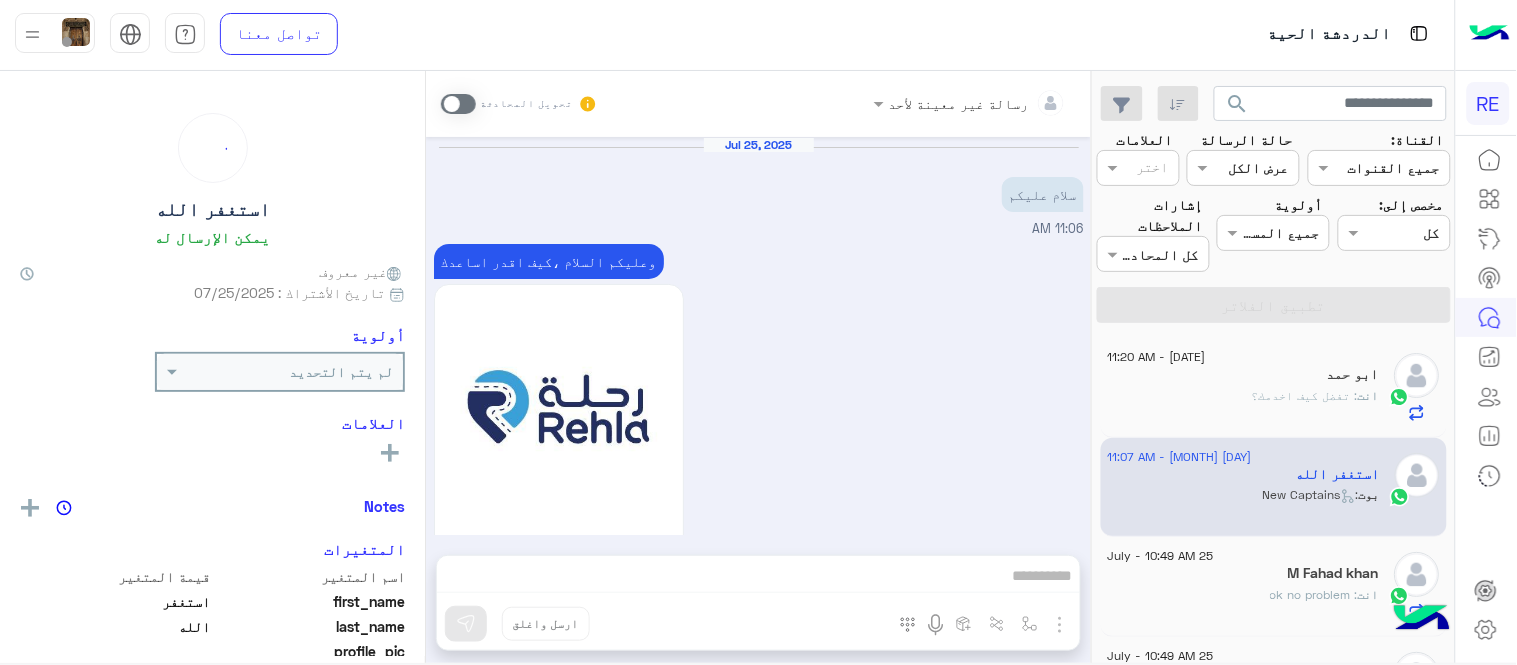 scroll, scrollTop: 1776, scrollLeft: 0, axis: vertical 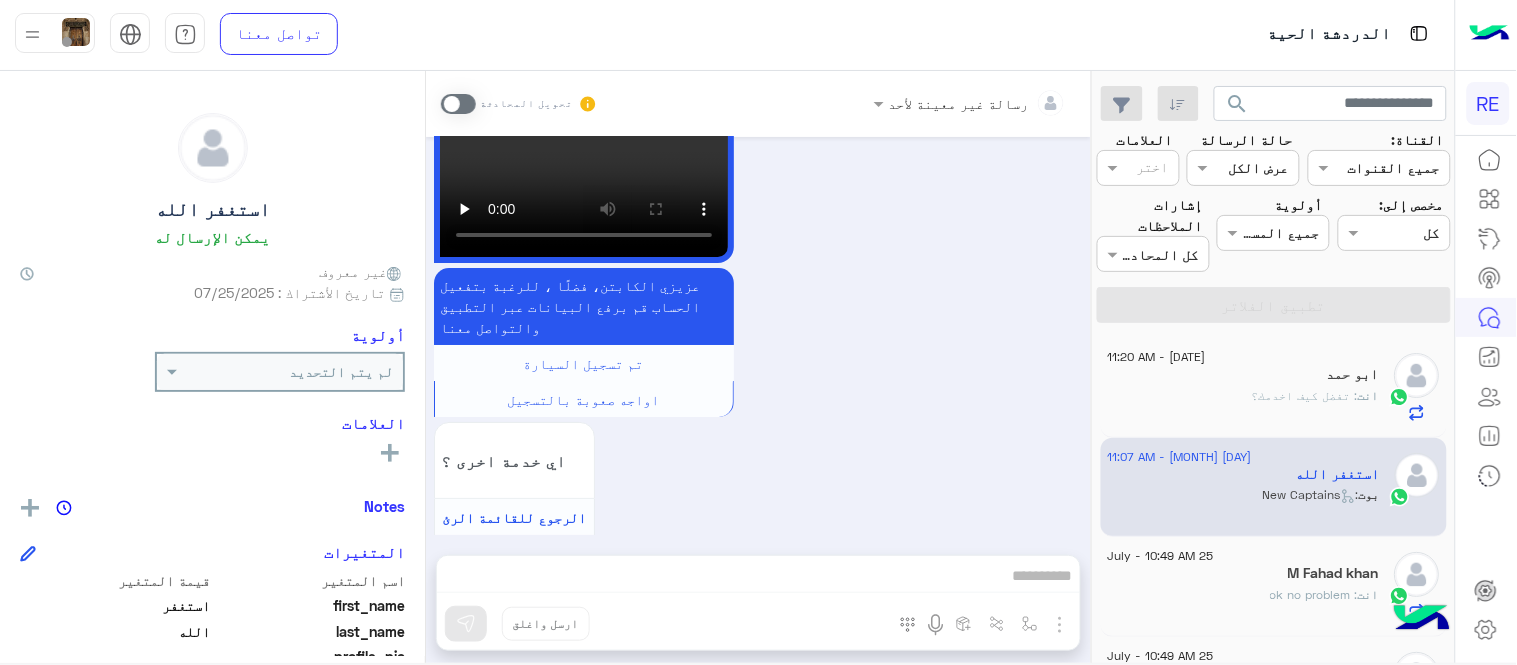 click at bounding box center (458, 104) 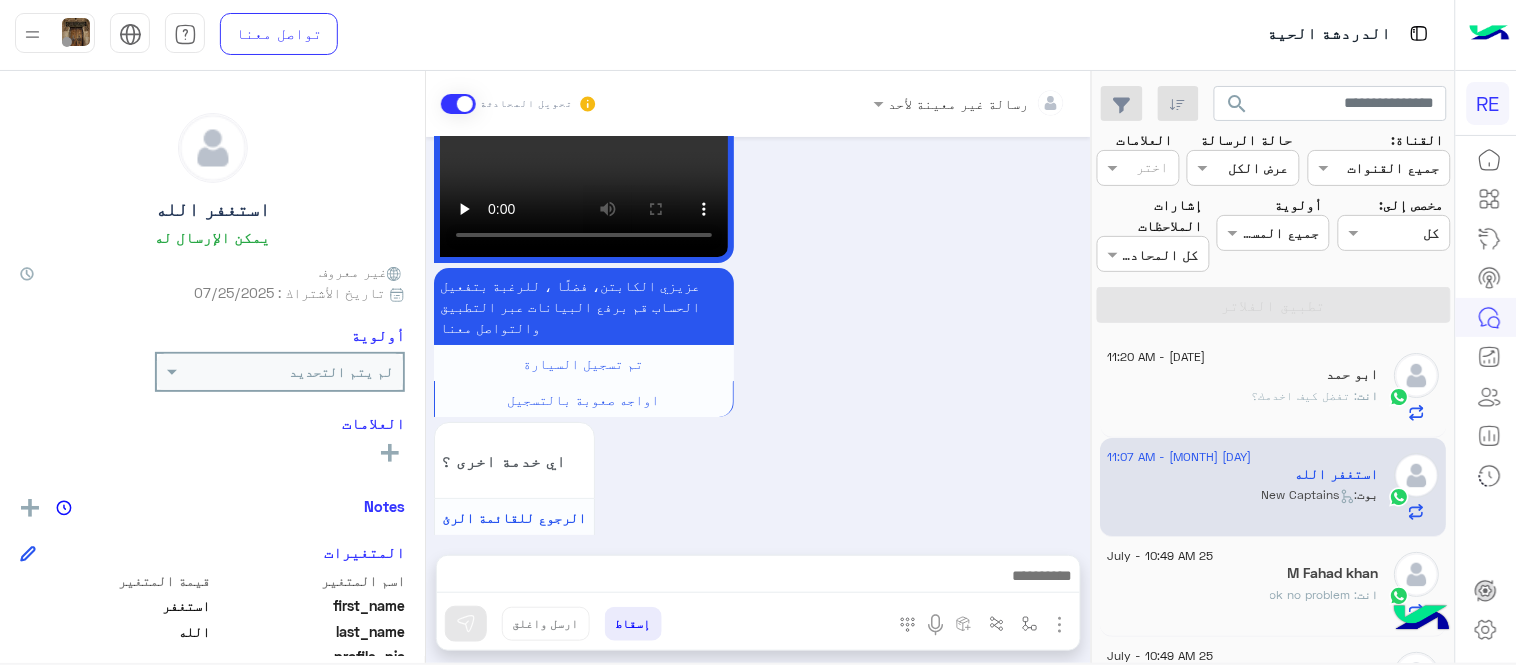 scroll, scrollTop: 1813, scrollLeft: 0, axis: vertical 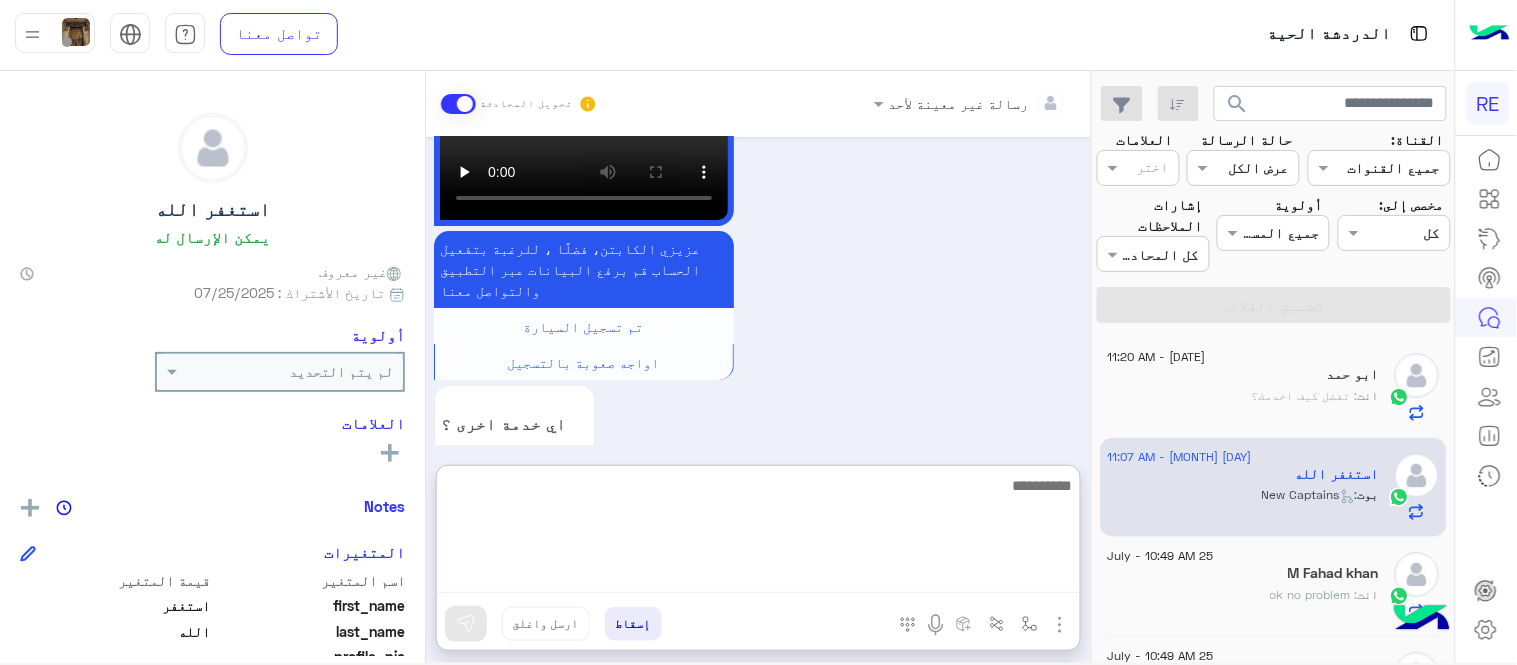 click at bounding box center (758, 533) 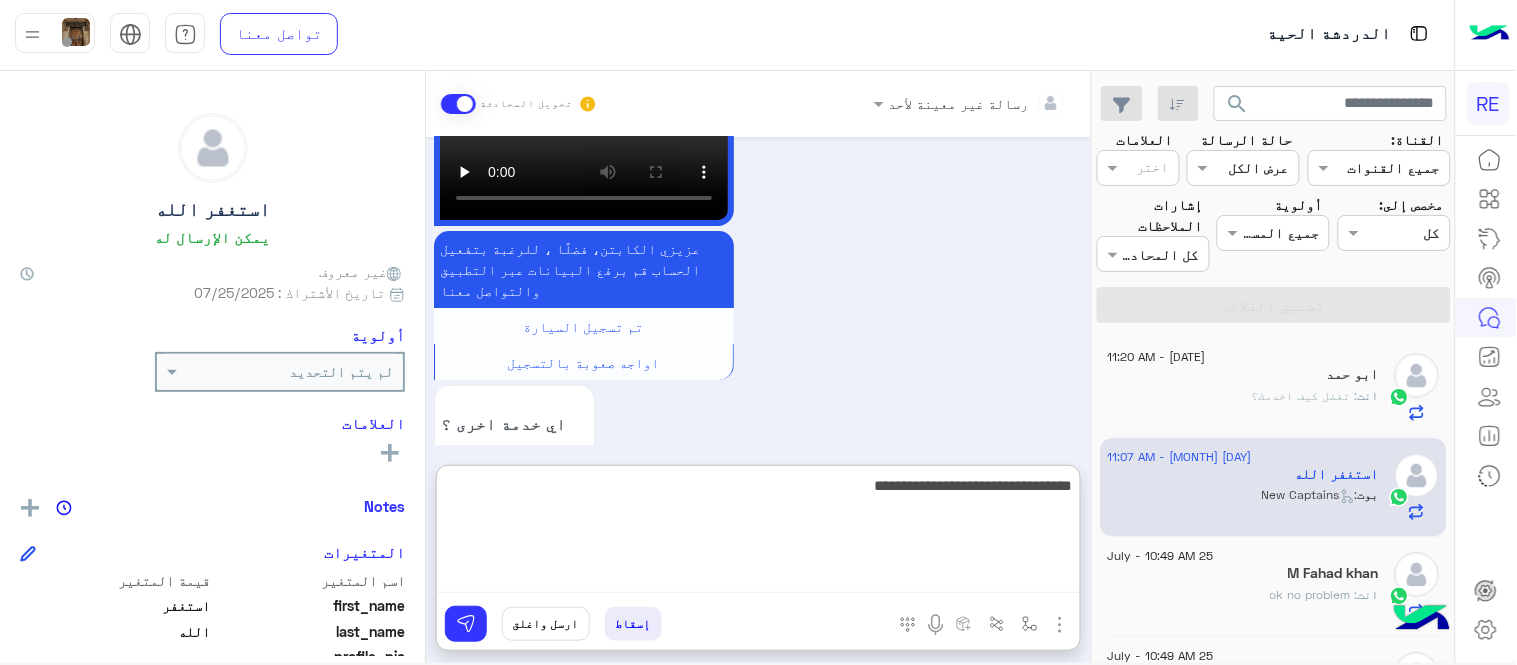 type on "**********" 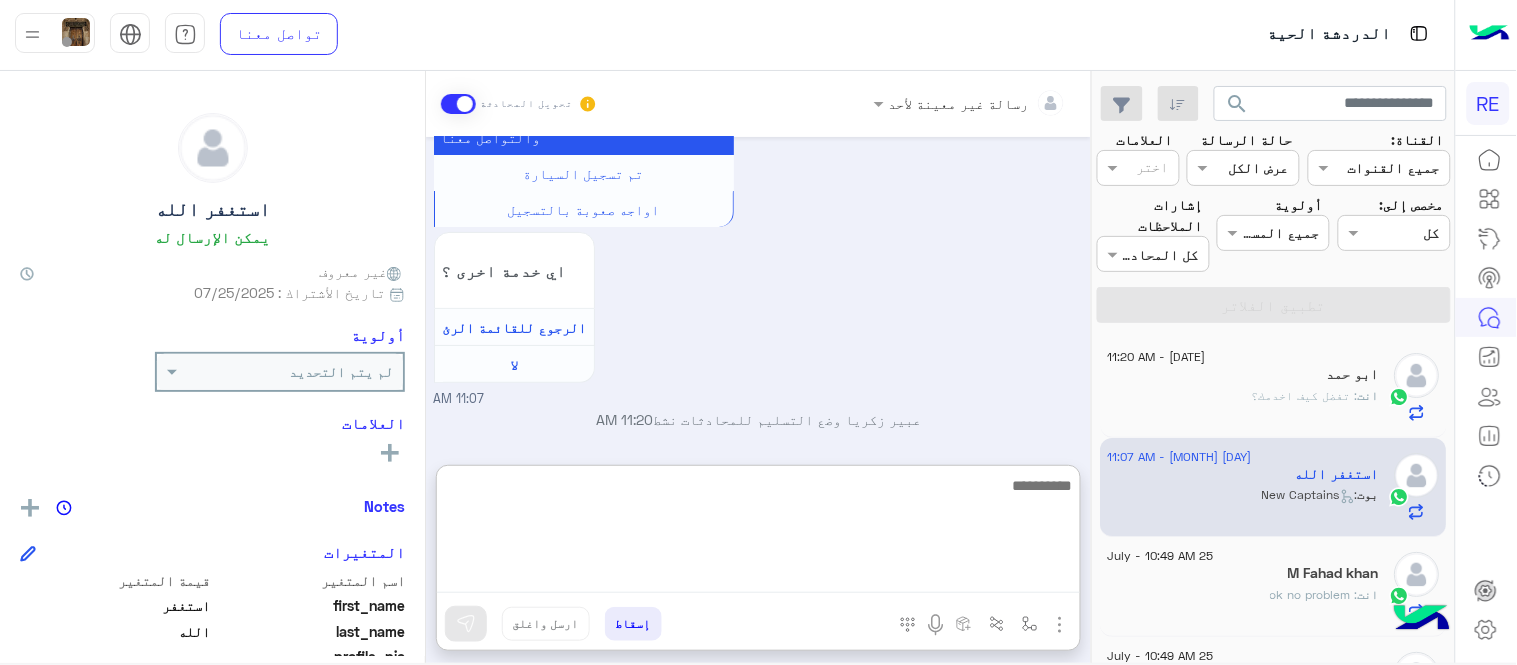 scroll, scrollTop: 2003, scrollLeft: 0, axis: vertical 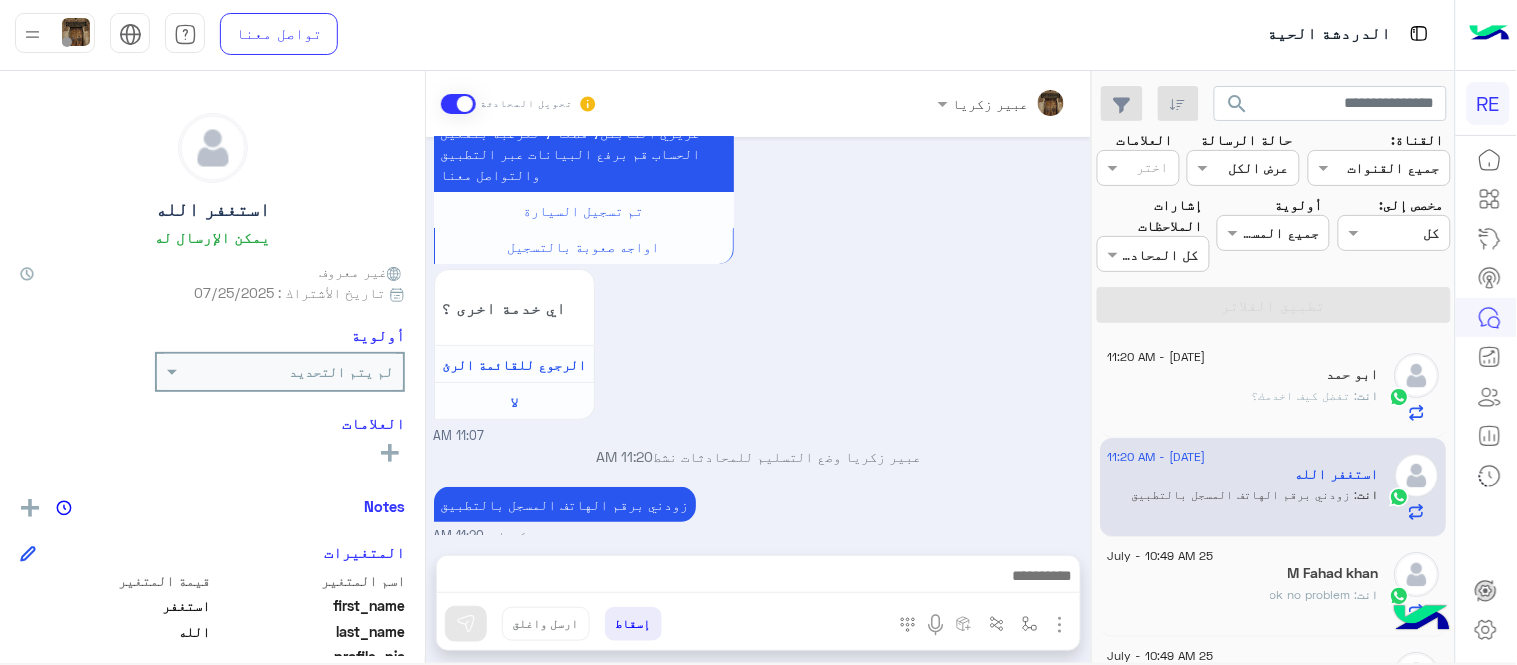 click on "Jul [DATE]  سلام عليكم   11:06 AM  وعليكم السلام ،كيف اقدر اساعدك
اهلًا بك في تطبيق رحلة 👋
Welcome to Rehla  👋
من فضلك أختر لغة التواصل
Please choose your preferred Language
English   عربي     11:06 AM  ابفعل حسابي   11:06 AM  سعدنا بتواصلك، نأمل منك توضيح استفسارك أكثر    11:06 AM   عربي    11:06 AM  هل أنت ؟   كابتن 👨🏻‍✈️   عميل 🧳   رحال (مرشد مرخص) 🏖️     11:06 AM   كابتن     11:06 AM  اختر احد الخدمات التالية:    11:06 AM   تفعيل حساب    11:07 AM  يمكنك الاطلاع على شروط الانضمام لرحلة ك (كابتن ) الموجودة بالصورة أعلاه،
لتحميل التطبيق عبر الرابط التالي : 📲
http://onelink.to/Rehla     تم تسجيل السيارة   اواجه صعوبة بالتسجيل  اي خدمة اخرى ؟  لا" at bounding box center (758, 336) 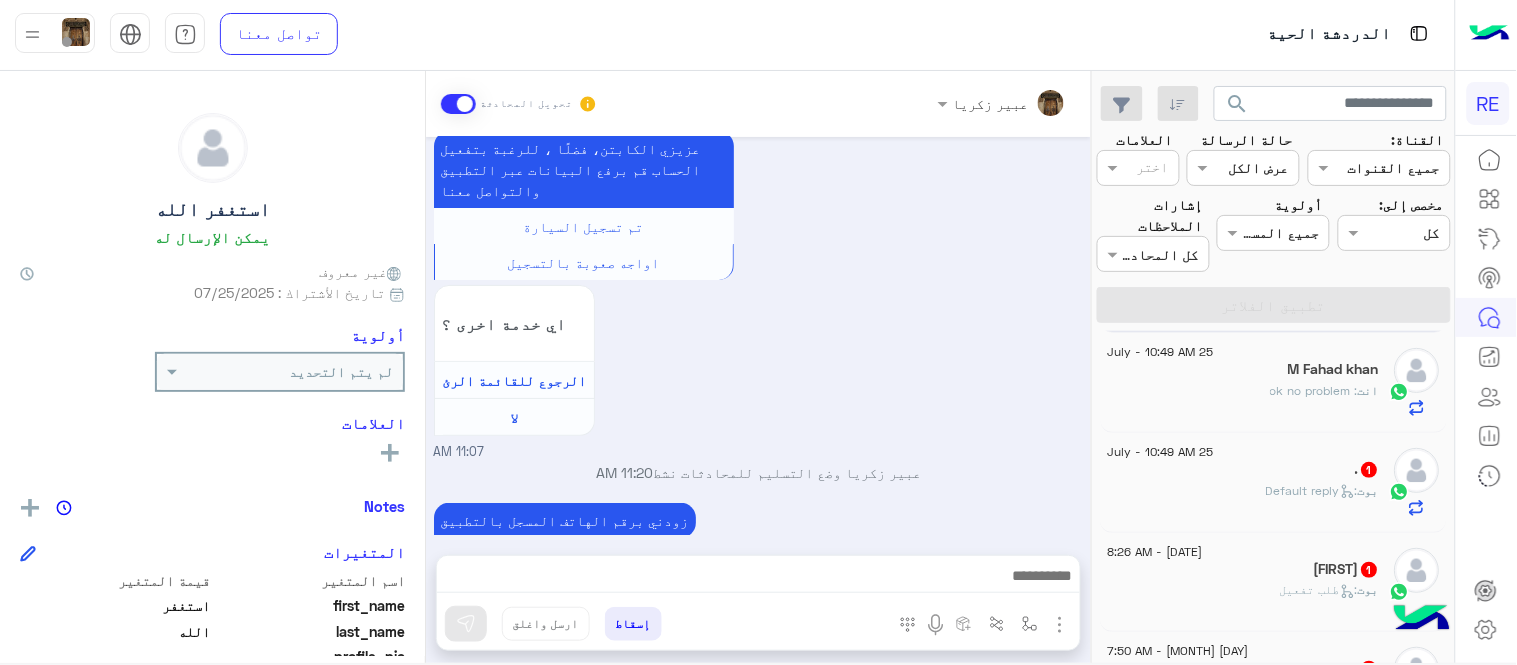 scroll, scrollTop: 211, scrollLeft: 0, axis: vertical 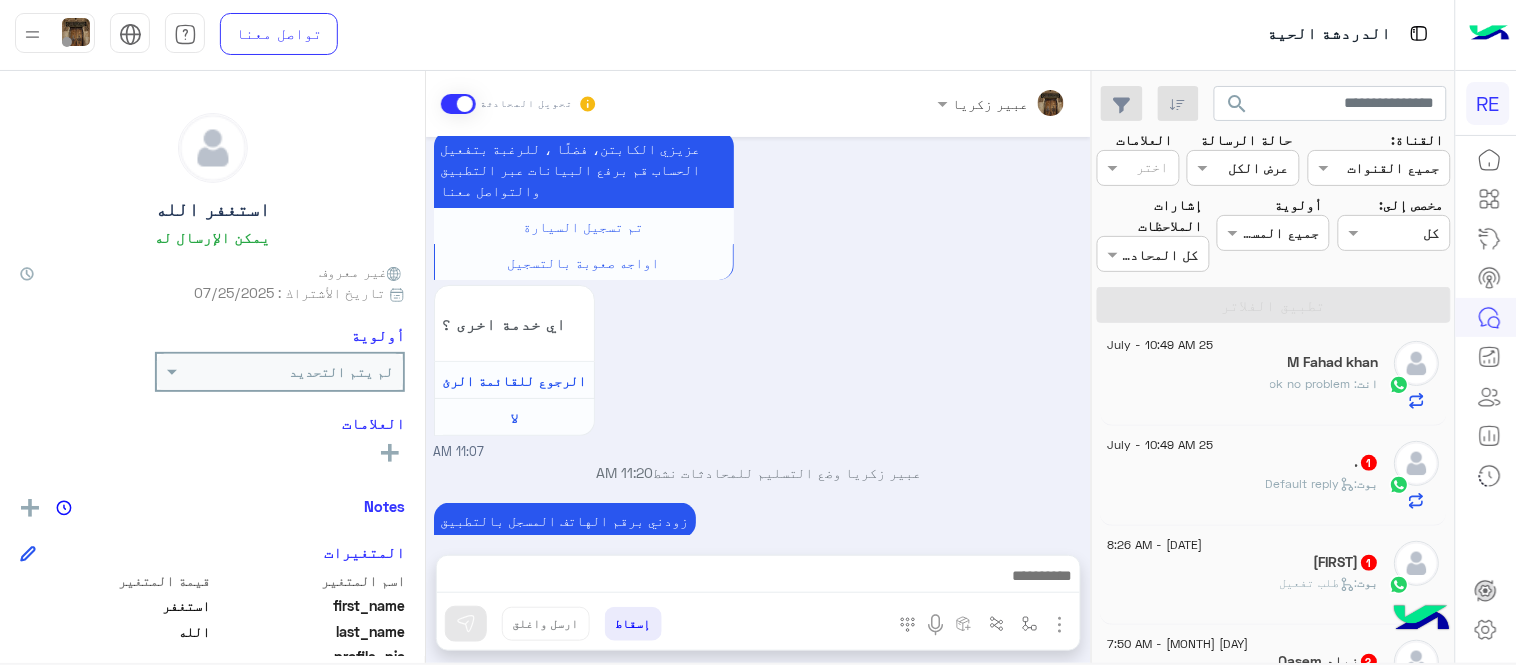 click on "بوت :   Default reply" 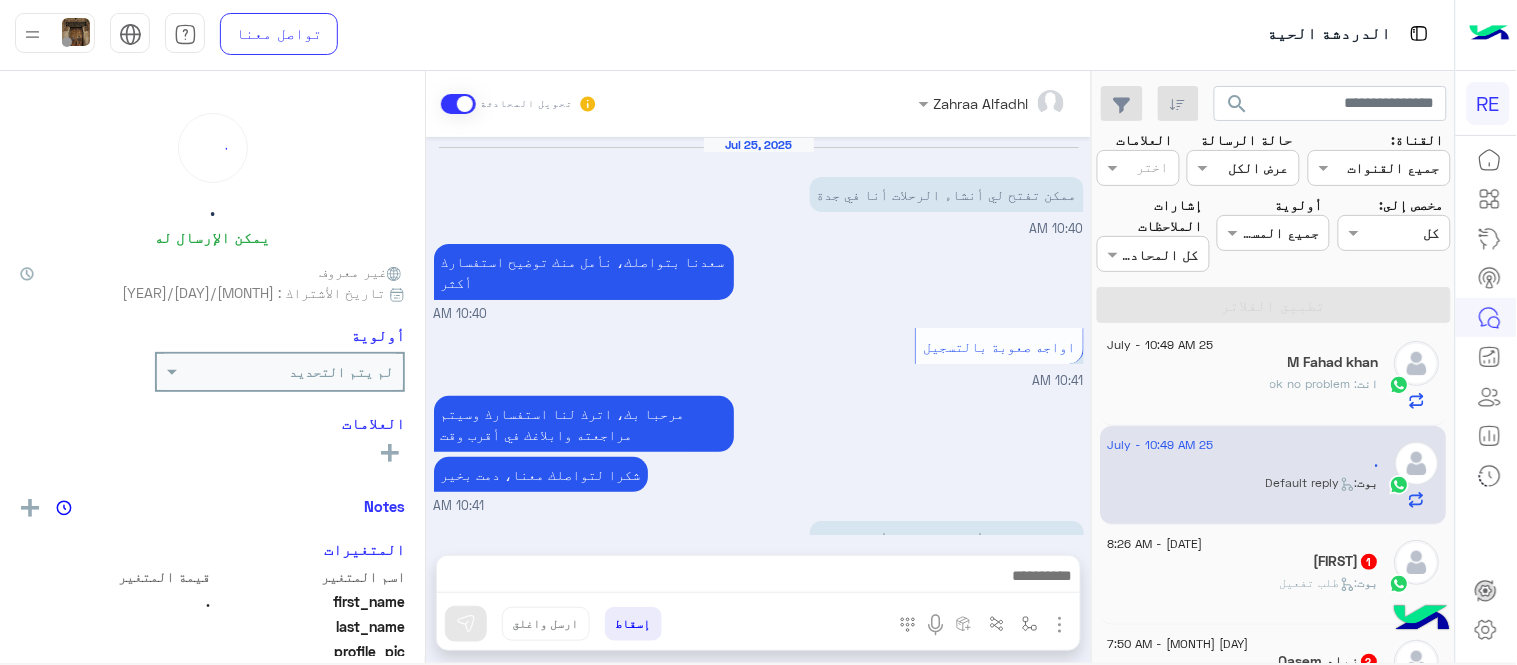 scroll, scrollTop: 412, scrollLeft: 0, axis: vertical 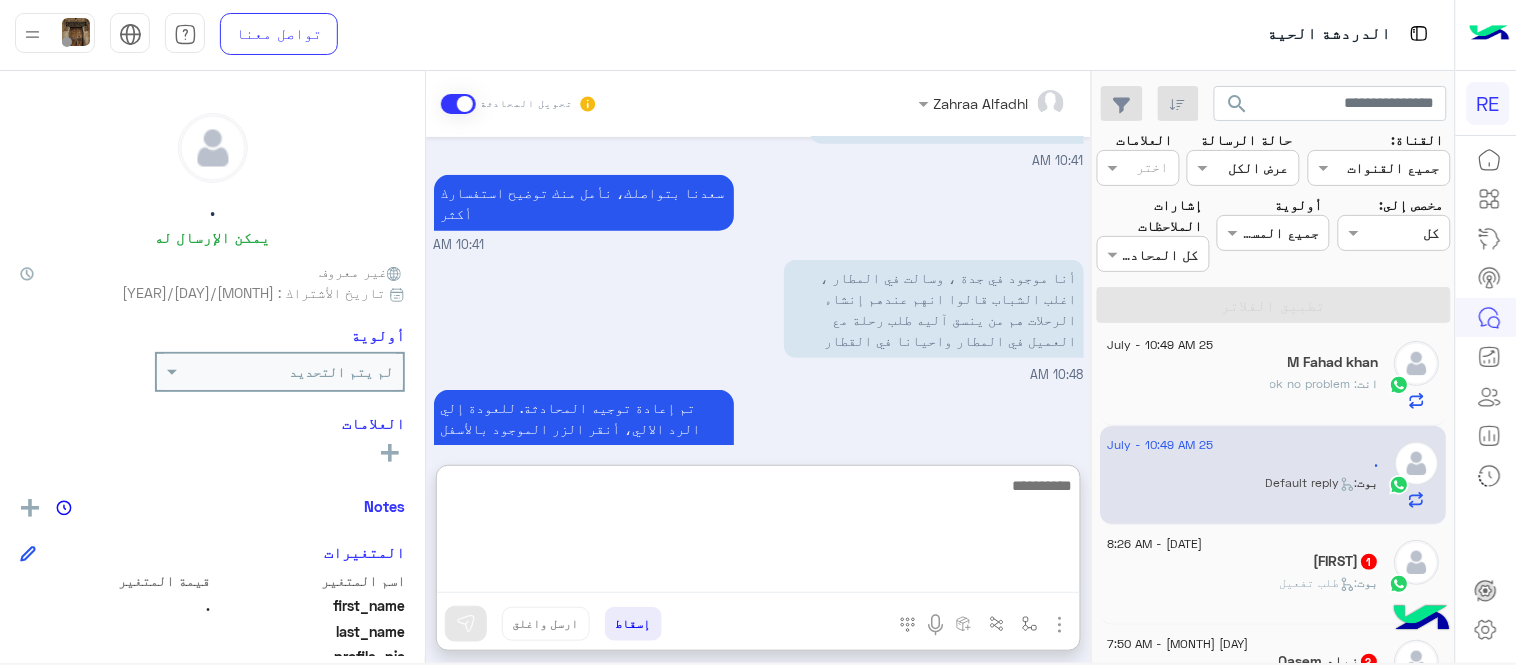 click at bounding box center [758, 533] 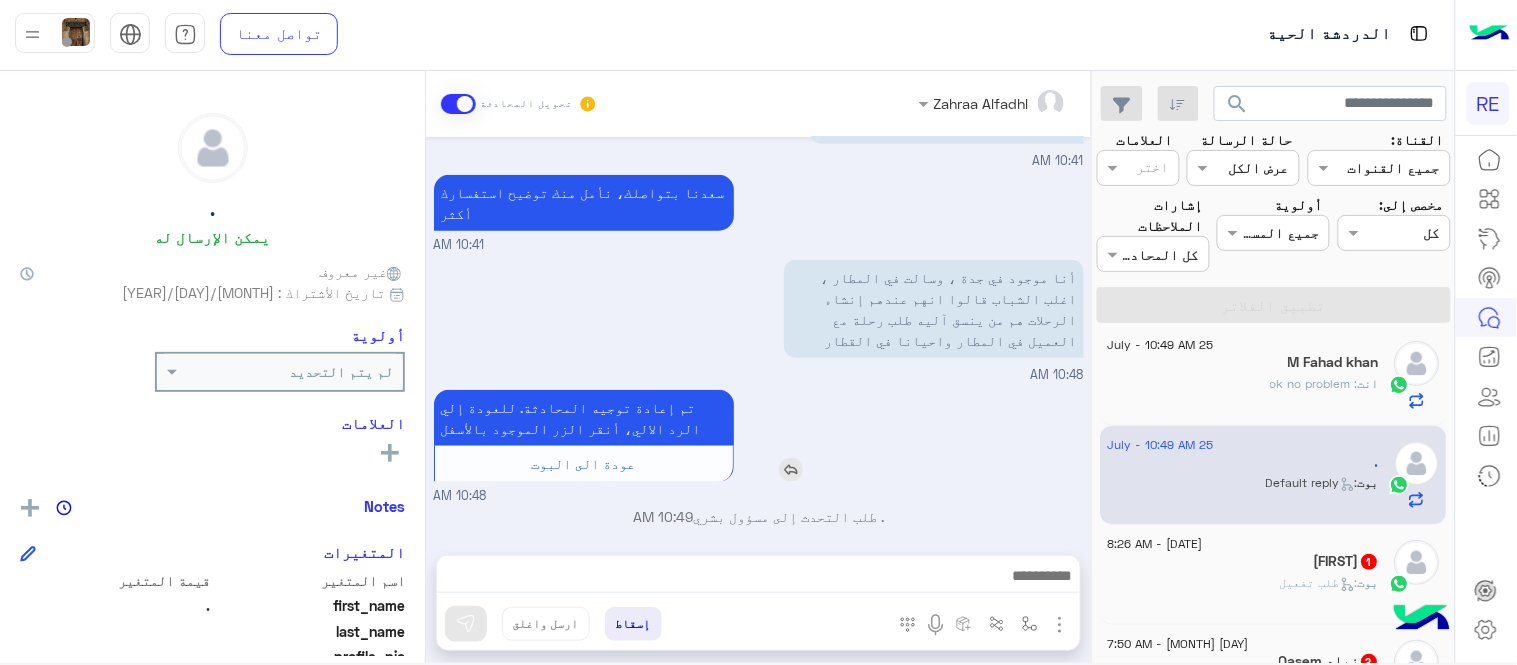 click on "تم إعادة توجيه المحادثة. للعودة إلي الرد الالي، أنقر الزر الموجود بالأسفل  عودة الى البوت" at bounding box center [641, 436] 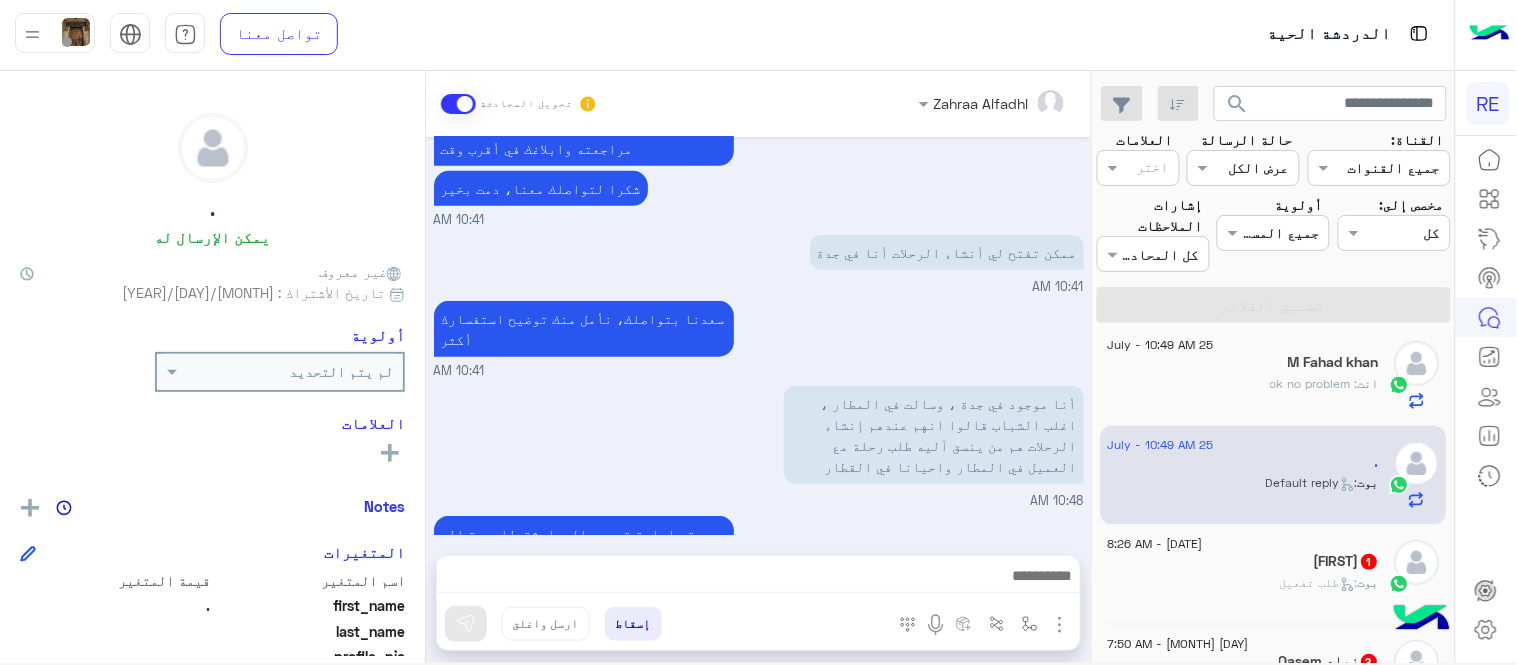 scroll, scrollTop: 412, scrollLeft: 0, axis: vertical 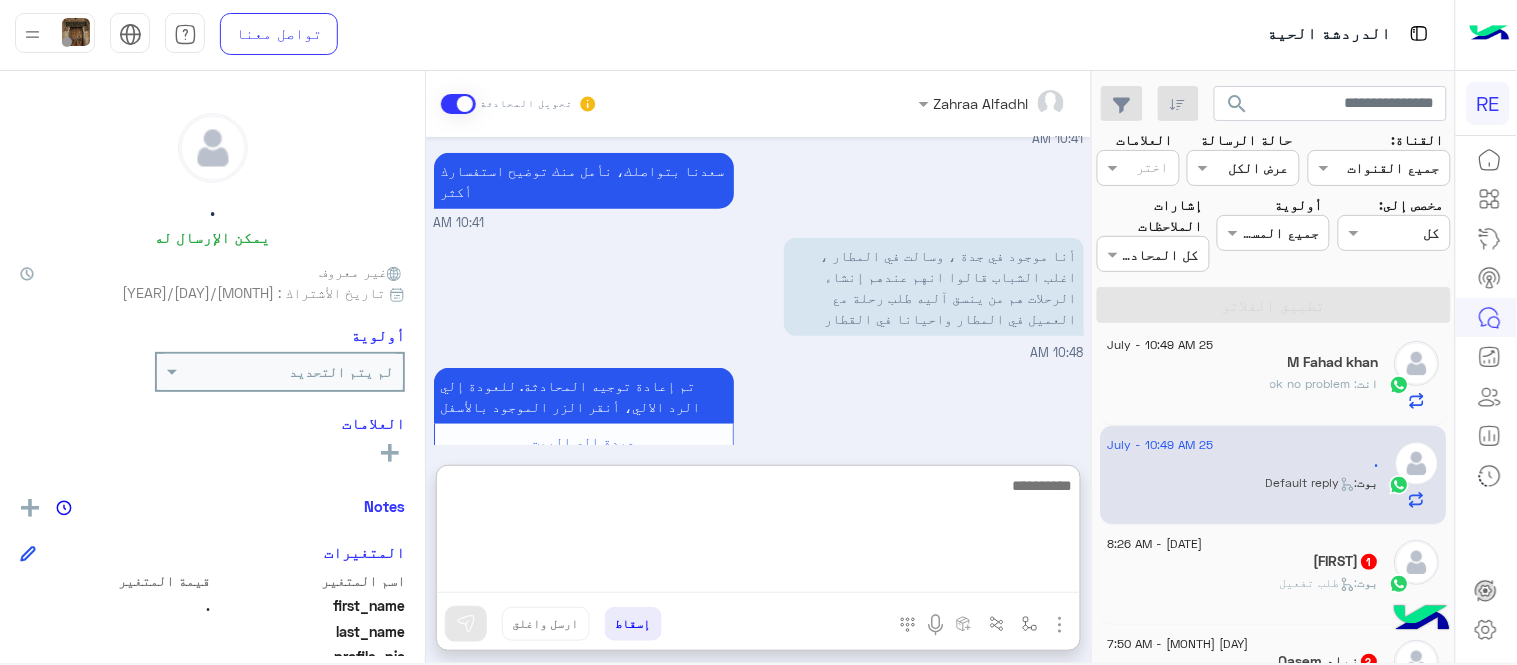 click at bounding box center (758, 533) 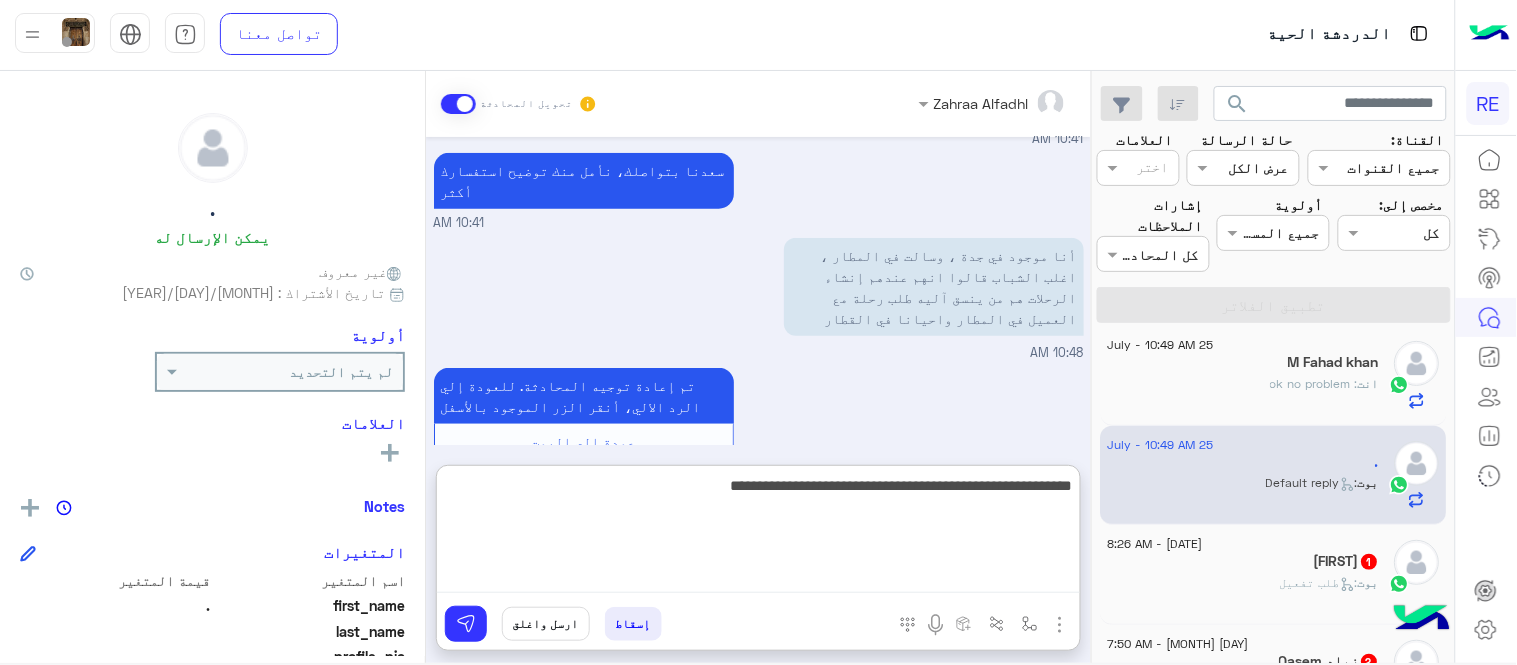 type on "**********" 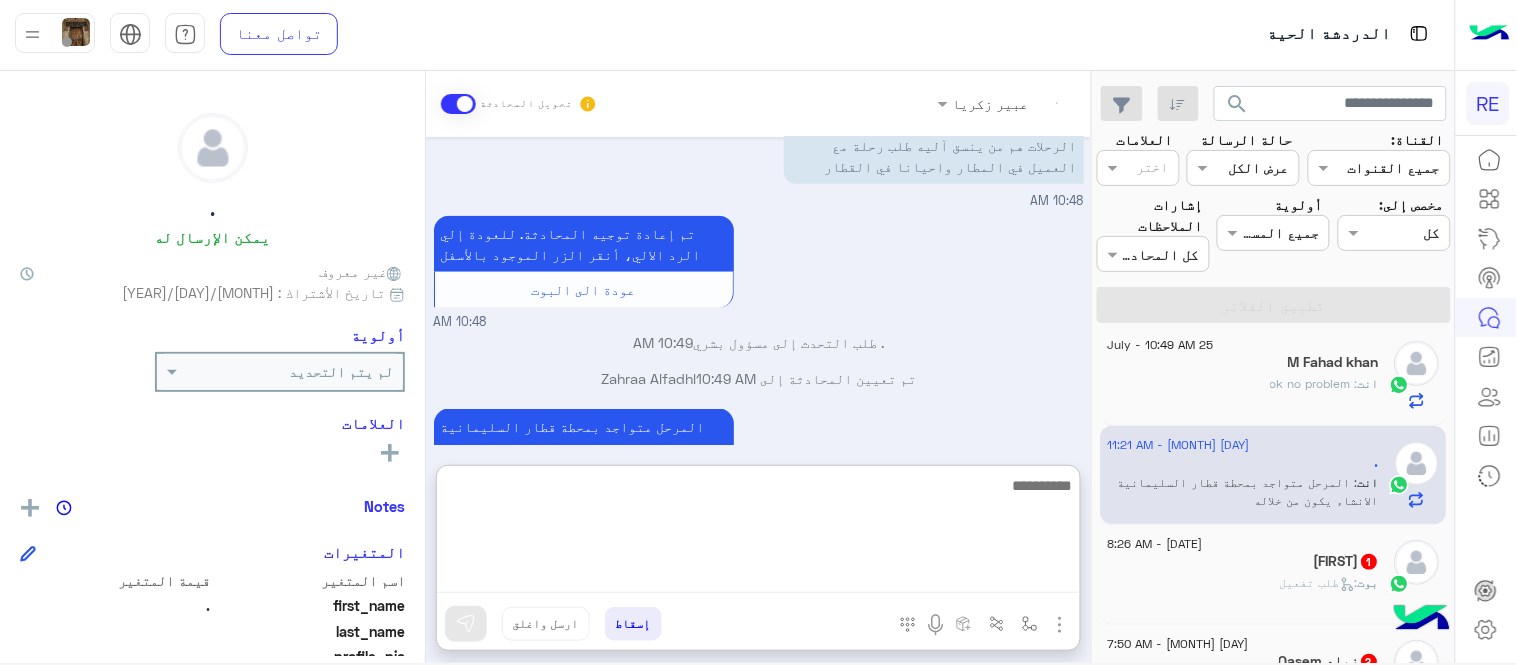 scroll, scrollTop: 623, scrollLeft: 0, axis: vertical 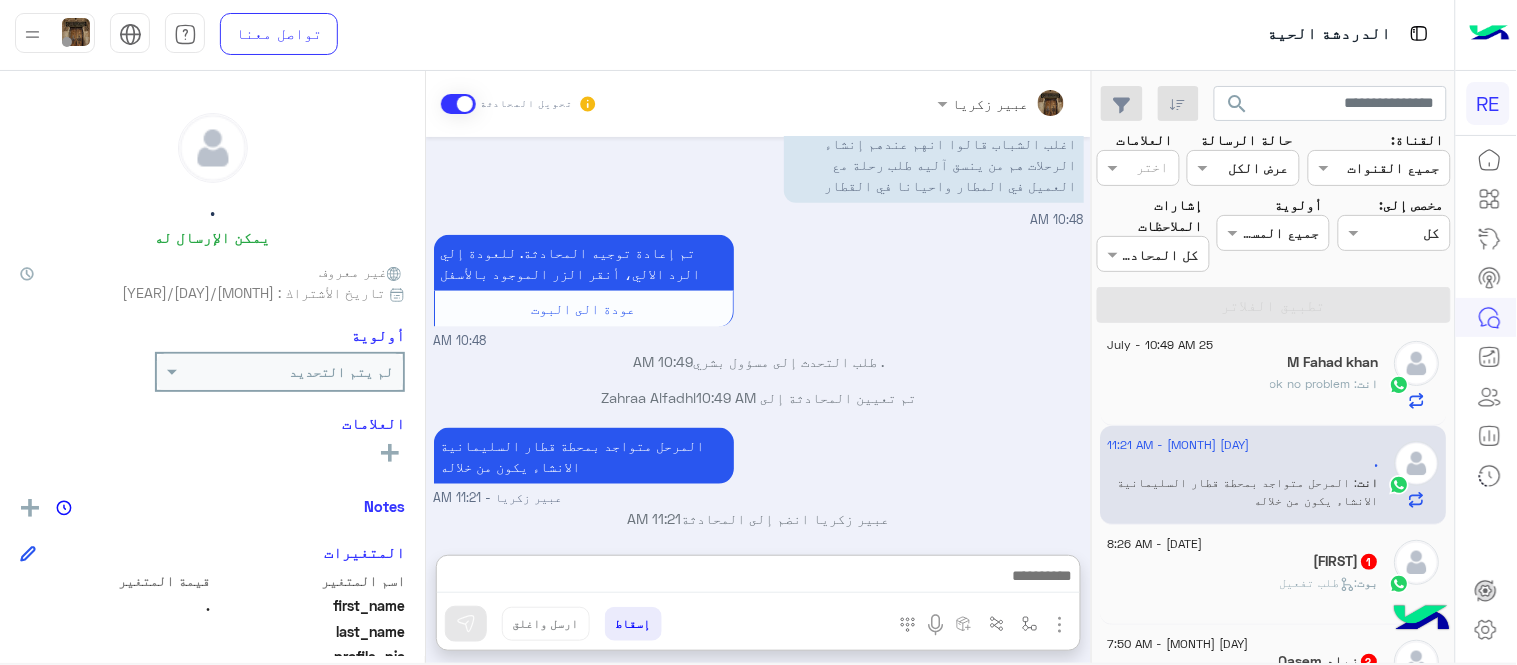 click on "[MONTH] [DAY], [YEAR]  ممكن تفتح لي أنشاء الرحلات أنا في جدة   10:40 AM  سعدنا بتواصلك، نأمل منك توضيح استفسارك أكثر    10:40 AM   اواجه صعوبة بالتسجيل    10:41 AM  مرحبا بك، اترك لنا استفسارك وسيتم مراجعته وابلاغك في أقرب وقت شكرا لتواصلك معنا، دمت بخير    10:41 AM  ممكن تفتح لي أنشاء الرحلات أنا في جدة   10:41 AM  سعدنا بتواصلك، نأمل منك توضيح استفسارك أكثر    10:41 AM  أنا موجود في جدة ، وسالت في المطار ، اغلب الشباب قالوا انهم عندهم إنشاء الرحلات هم من ينسق آليه طلب رحلة مع العميل في المطار واحيانا في القطار   10:48 AM  تم إعادة توجيه المحادثة. للعودة إلي الرد الالي، أنقر الزر الموجود بالأسفل    10:48 AM   10:49 AM" at bounding box center [758, 336] 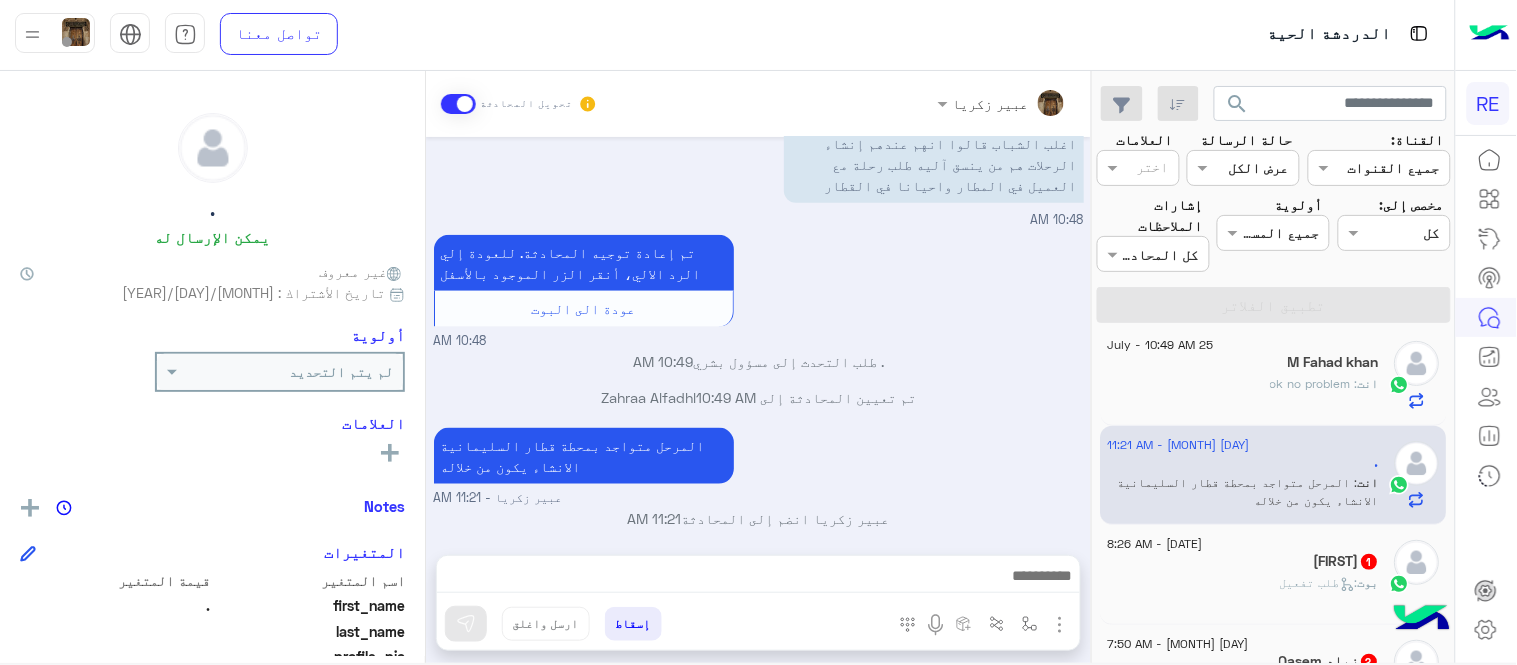 scroll, scrollTop: 533, scrollLeft: 0, axis: vertical 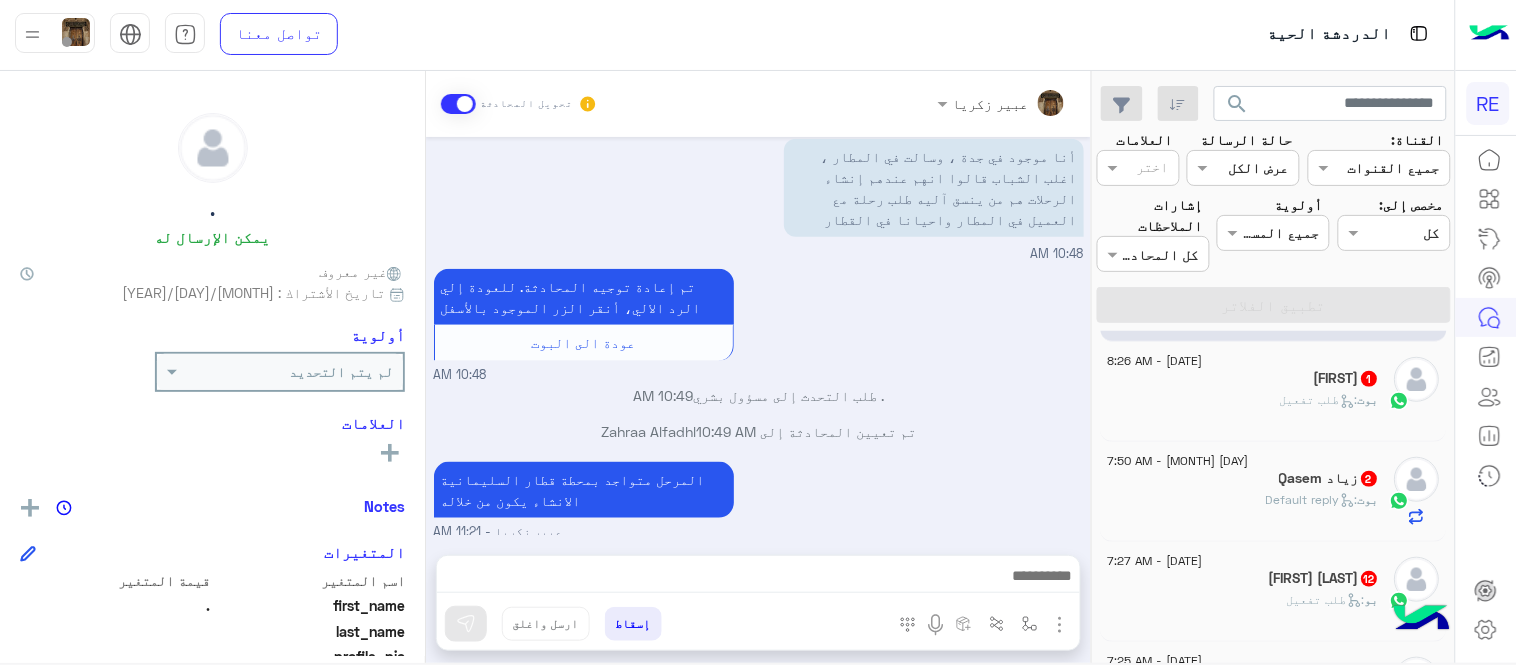 click on "[FIRST]   1" 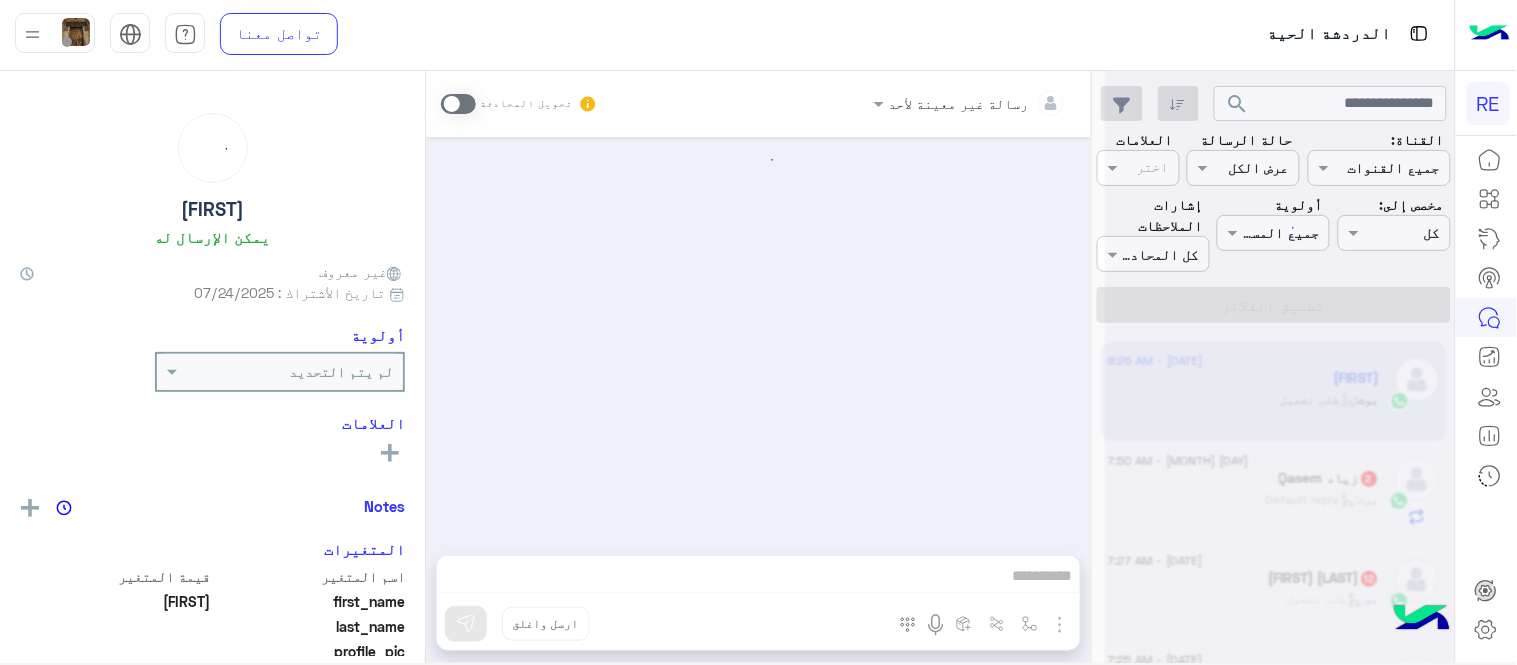scroll, scrollTop: 1895, scrollLeft: 0, axis: vertical 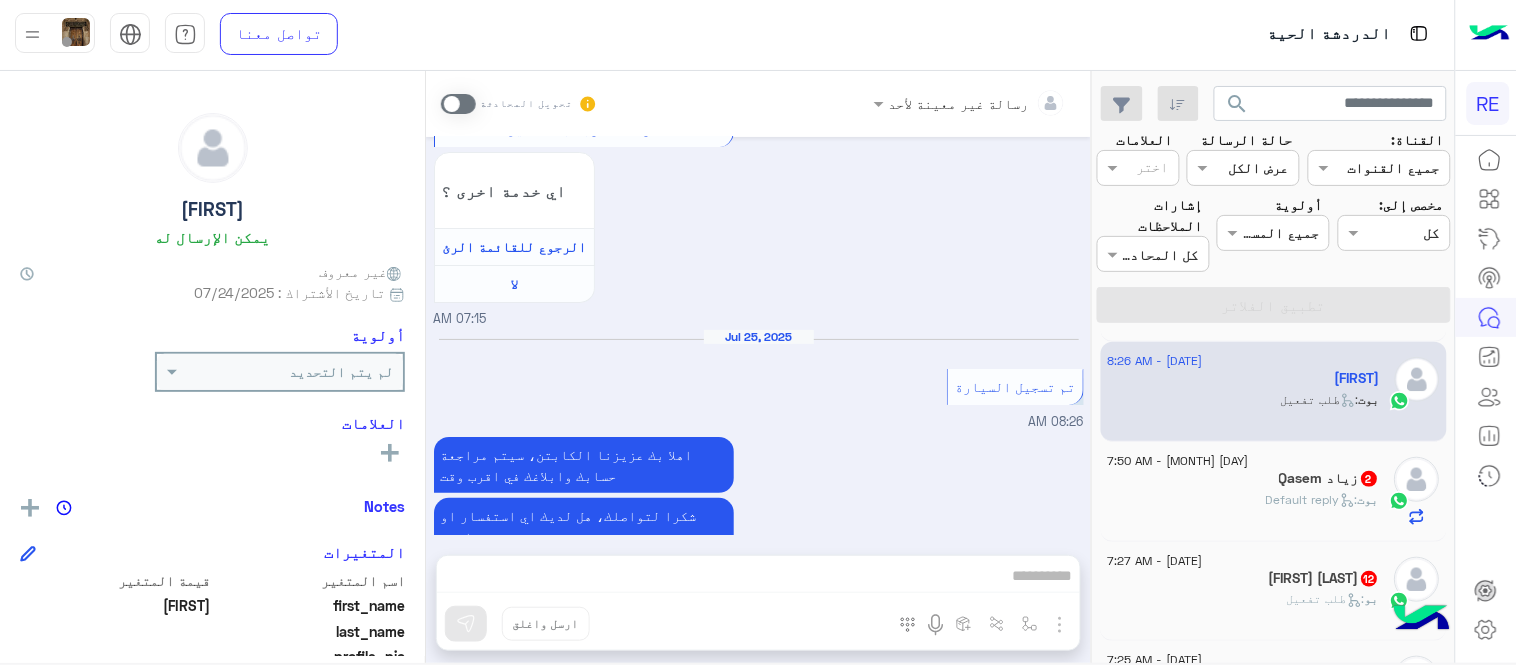 click at bounding box center (458, 104) 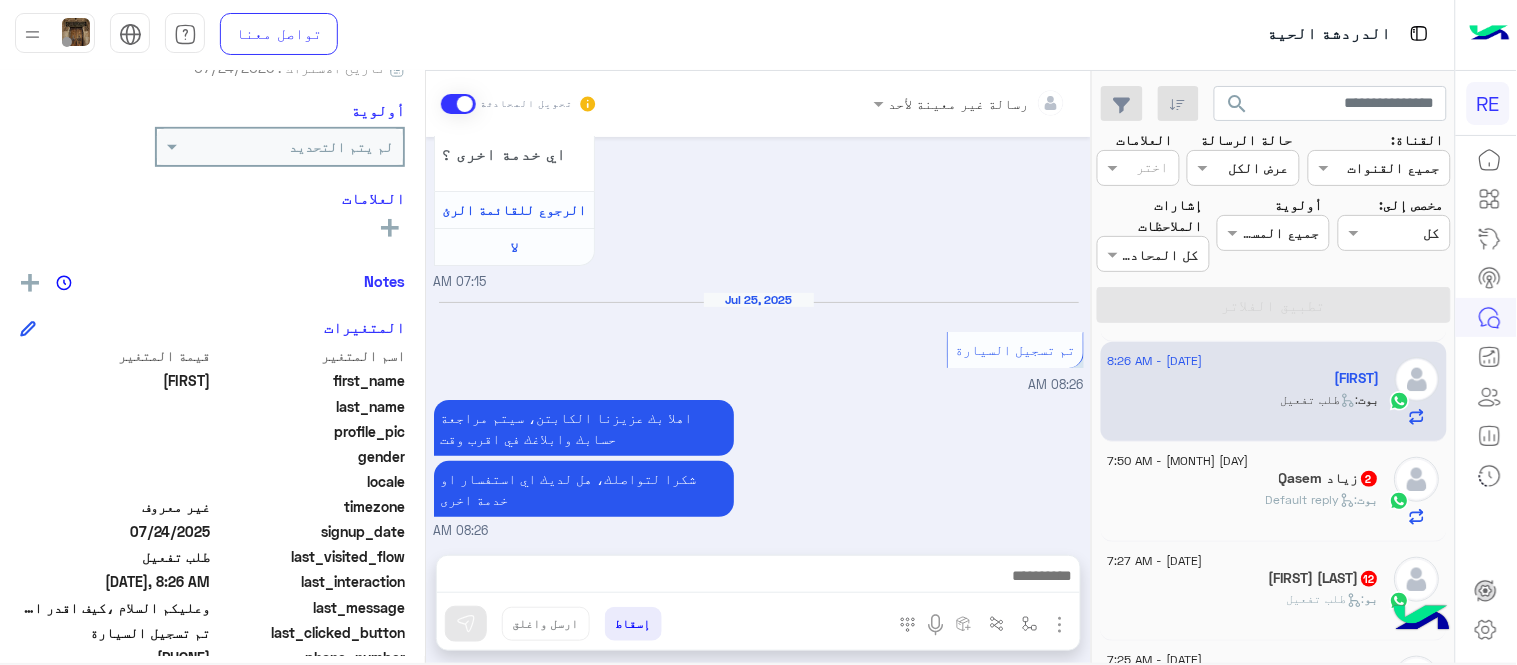 scroll, scrollTop: 242, scrollLeft: 0, axis: vertical 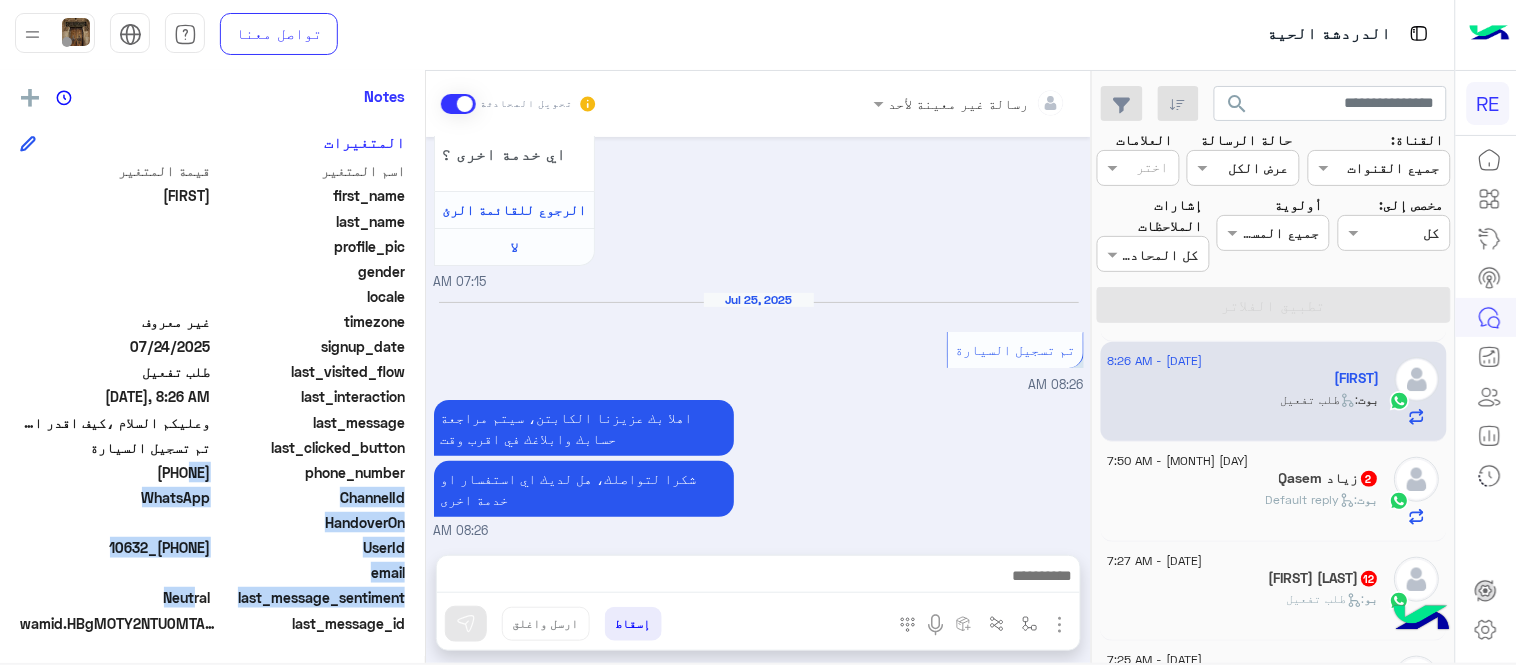 drag, startPoint x: 144, startPoint y: 638, endPoint x: 213, endPoint y: 474, distance: 177.92415 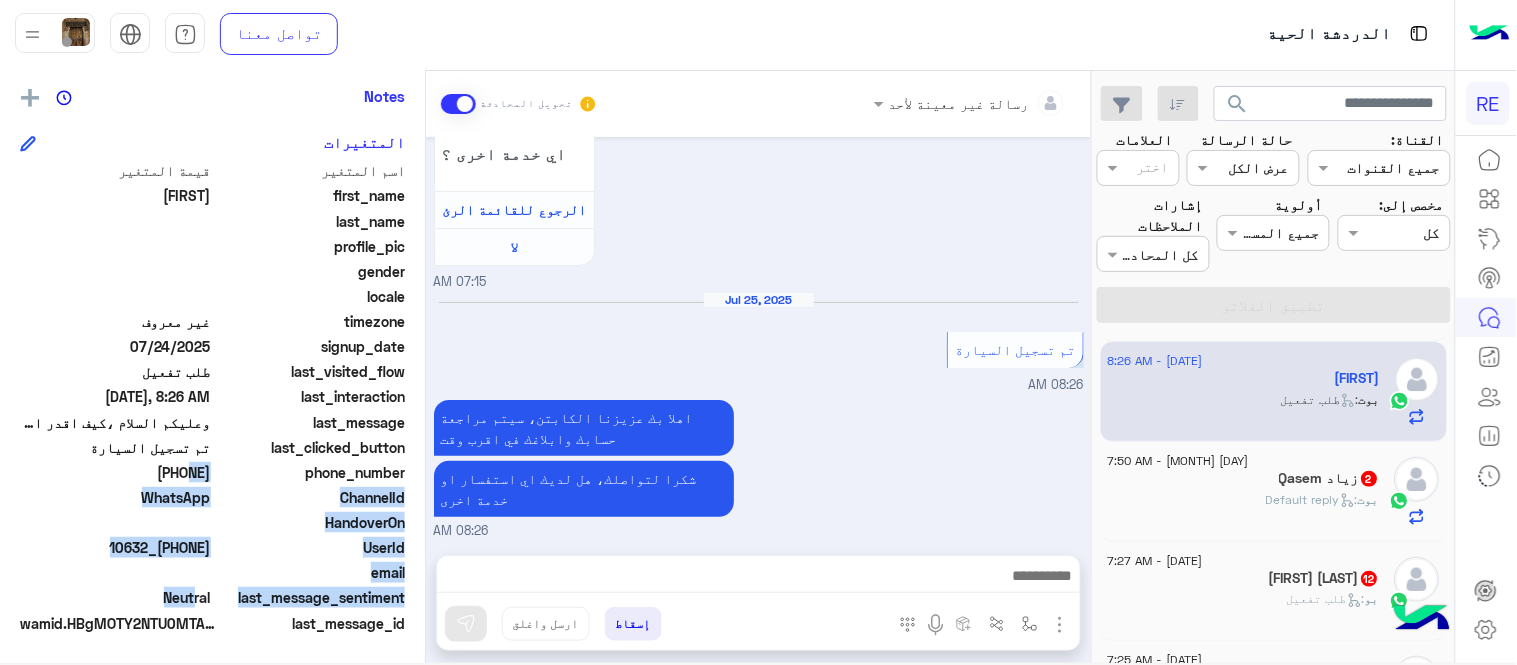 copy on "[PHONE]" 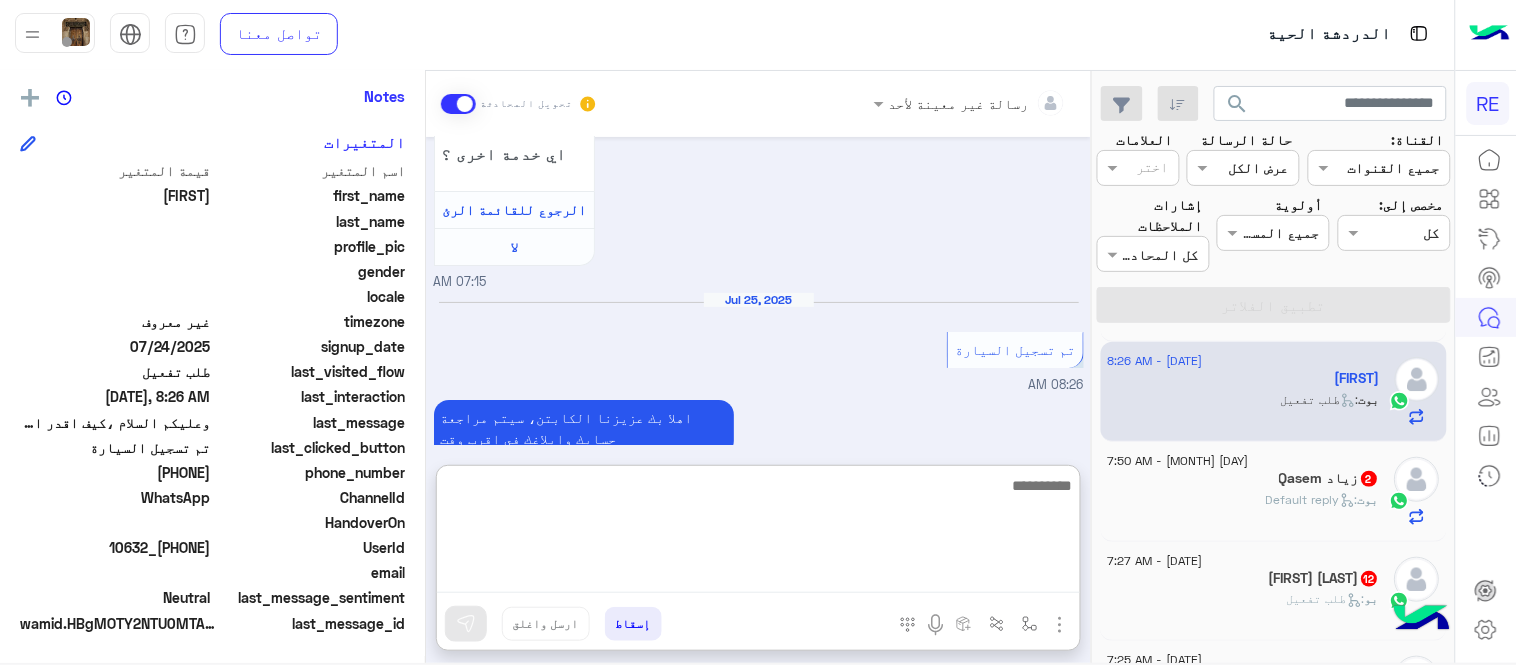 click at bounding box center (758, 533) 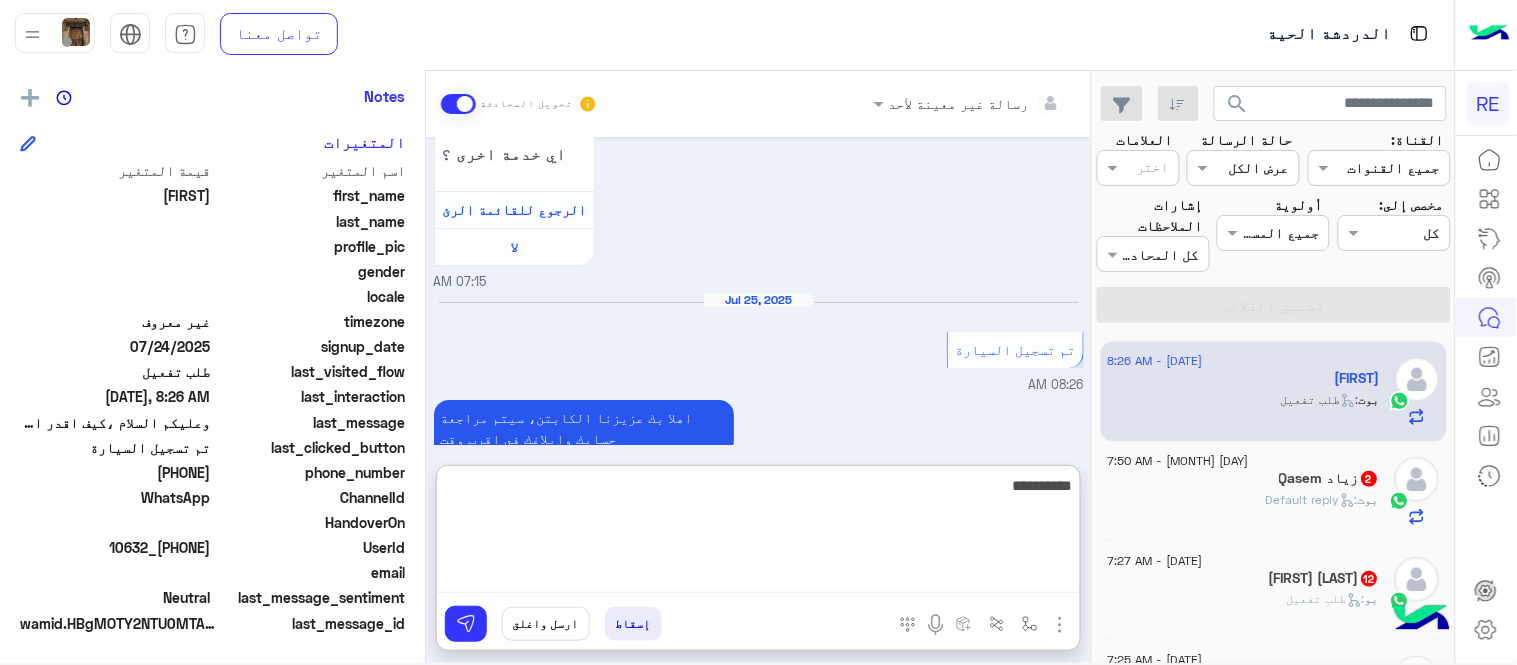 type on "**********" 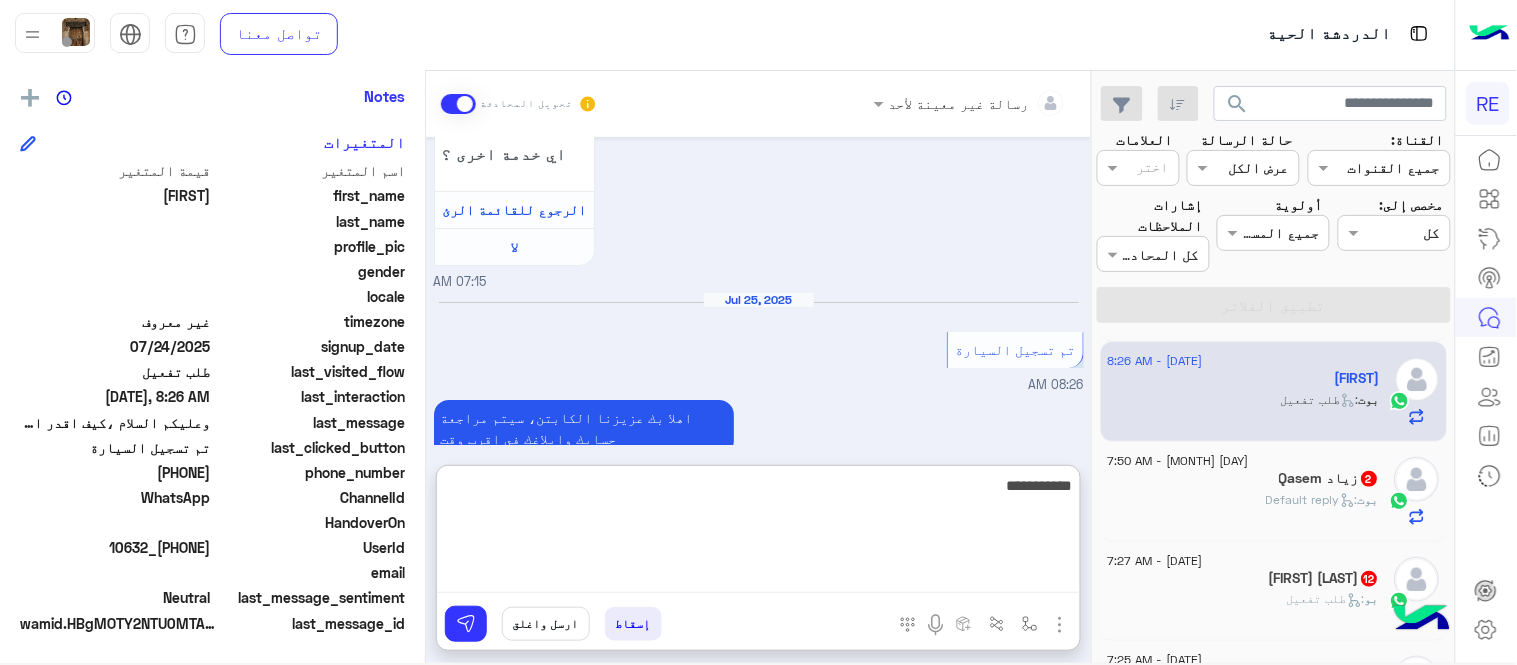 type 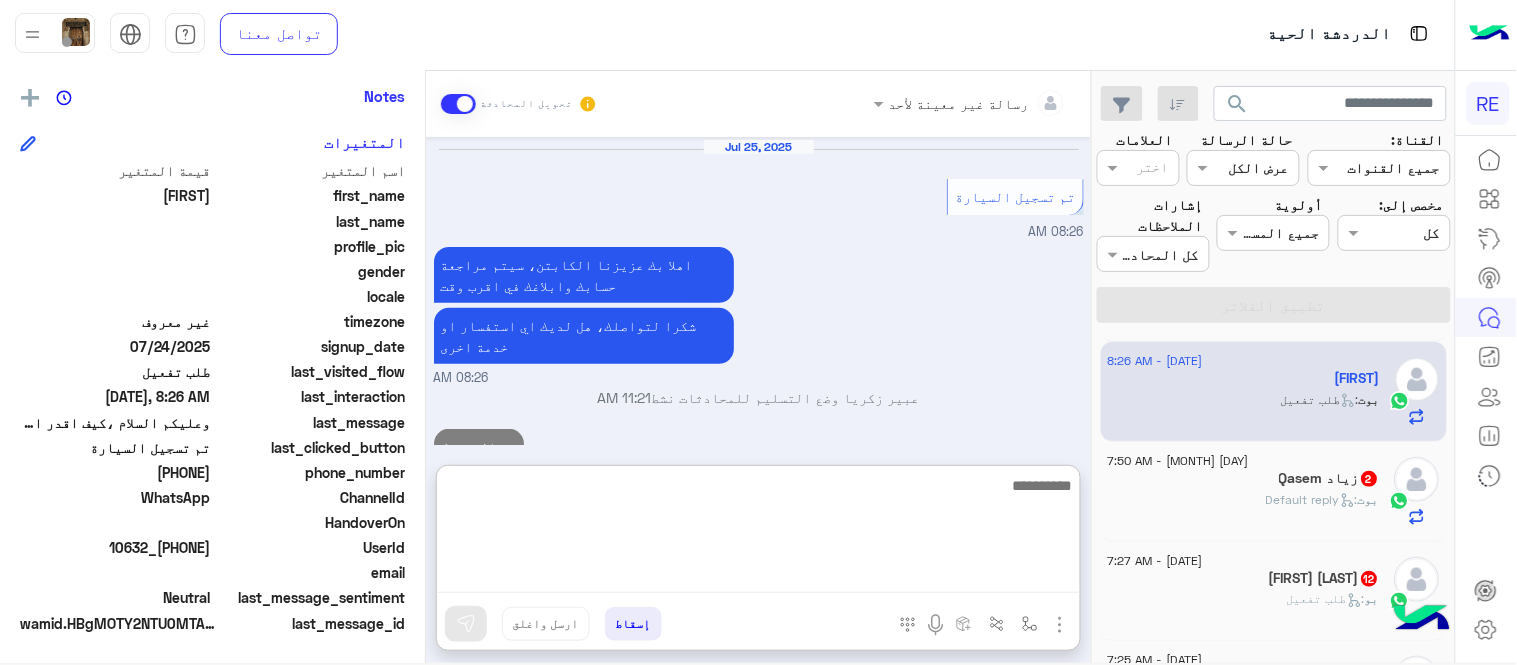 scroll, scrollTop: 2122, scrollLeft: 0, axis: vertical 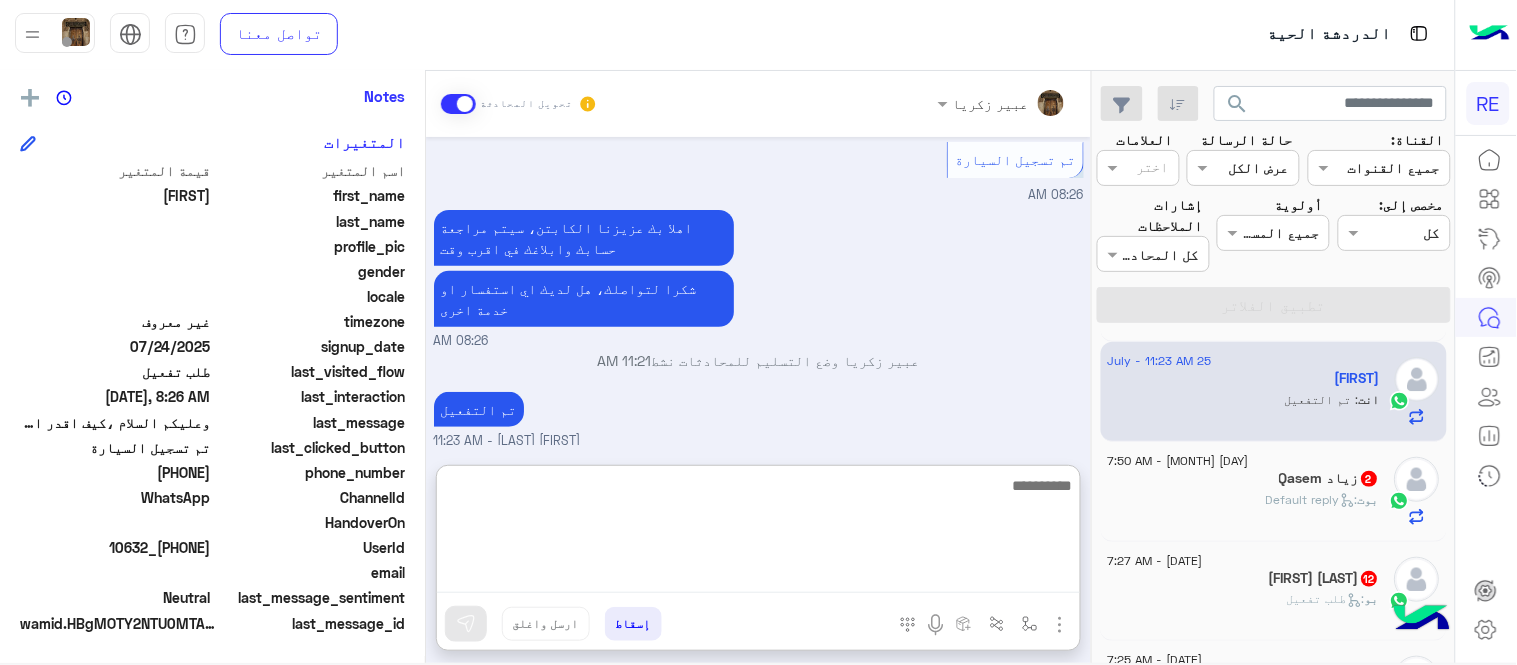 click at bounding box center (758, 533) 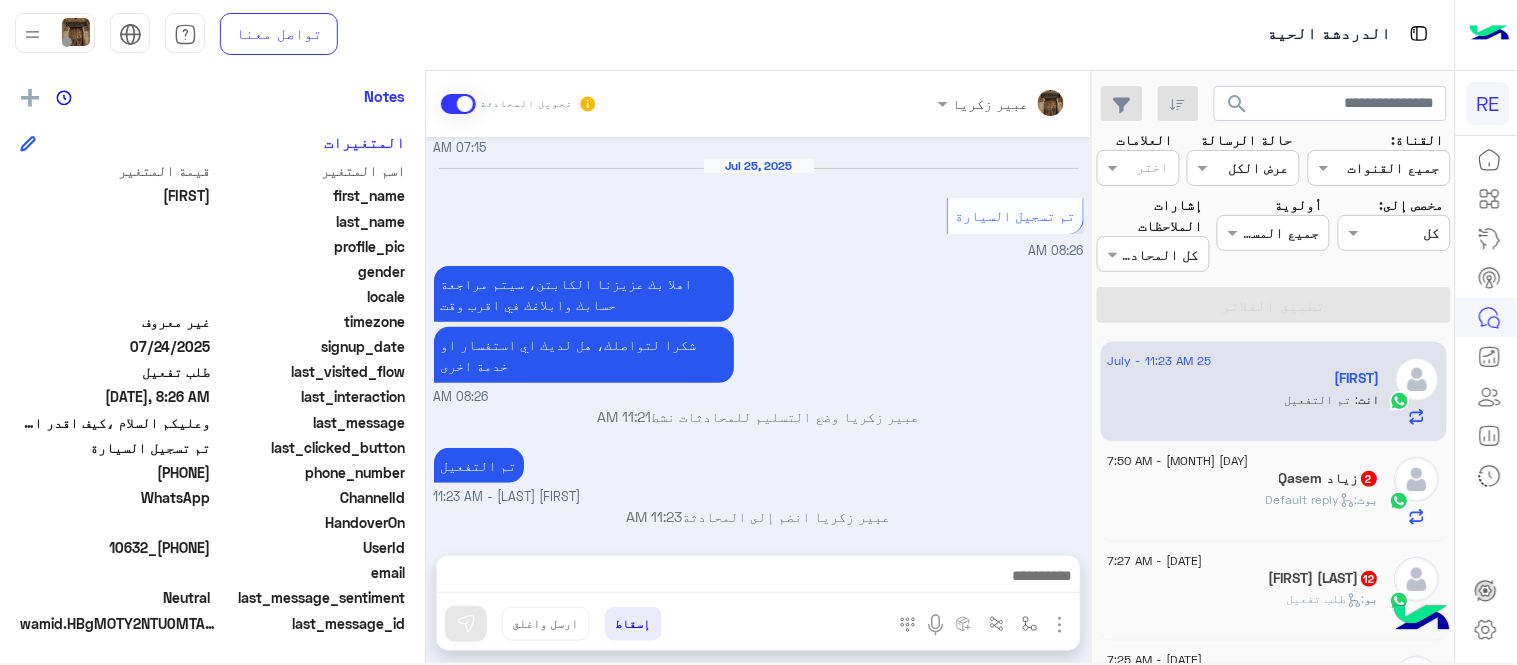 click on "[MONTH] [DAY], [YEAR]  سلام   07:14 AM  وعليكم السلام ،كيف اقدر اساعدك
اهلًا بك في تطبيق رحلة 👋
Welcome to Rehla  👋
من فضلك أختر لغة التواصل
Please choose your preferred Language
English   عربي     07:14 AM   عربي    07:15 AM  هل أنت ؟   كابتن 👨🏻‍✈️   عميل 🧳   رحال (مرشد مرخص) 🏖️     07:15 AM   كابتن     07:15 AM  اختر احد الخدمات التالية:    07:15 AM   تفعيل حساب    07:15 AM  يمكنك الاطلاع على شروط الانضمام لرحلة ك (كابتن ) الموجودة بالصورة أعلاه،
لتحميل التطبيق عبر الرابط التالي : 📲
http://onelink.to/Rehla    يسعدنا انضمامك لتطبيق رحلة يمكنك اتباع الخطوات الموضحة لتسجيل بيانات سيارتك بالفيديو التالي  :  تم تسجيل السيارة   اواجه صعوبة بالتسجيل" at bounding box center [758, 336] 